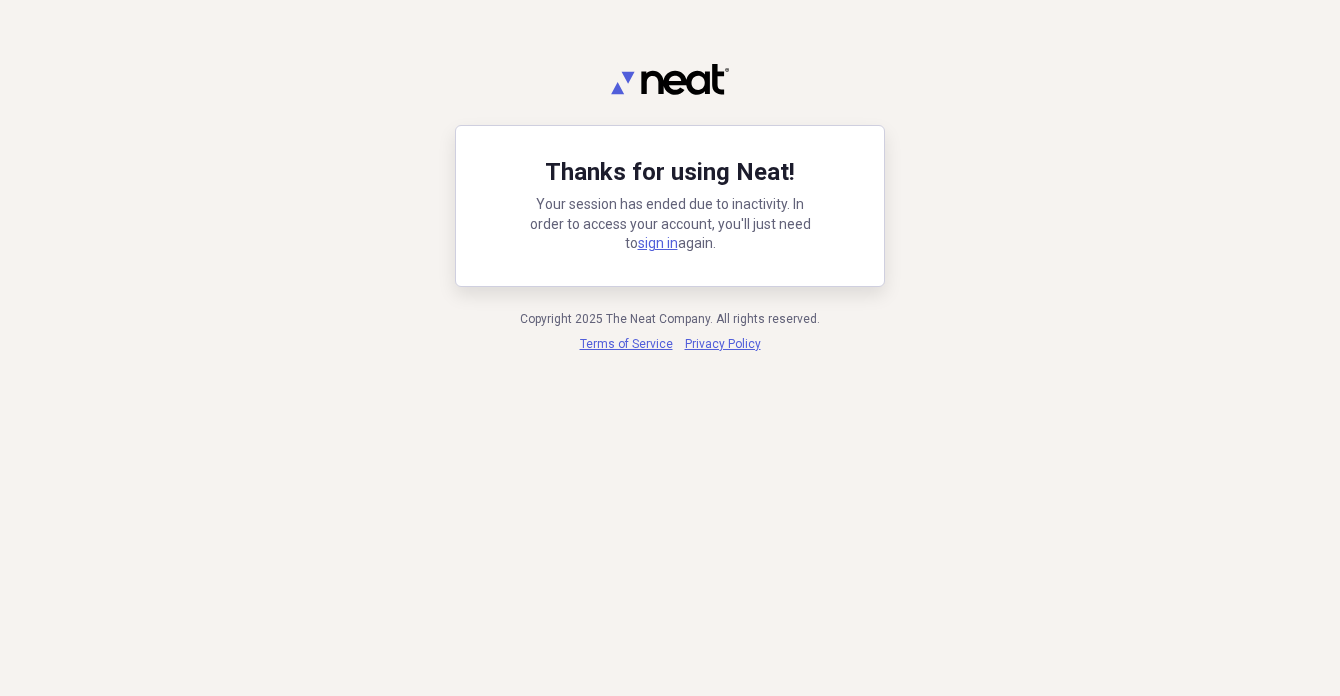 scroll, scrollTop: 0, scrollLeft: 0, axis: both 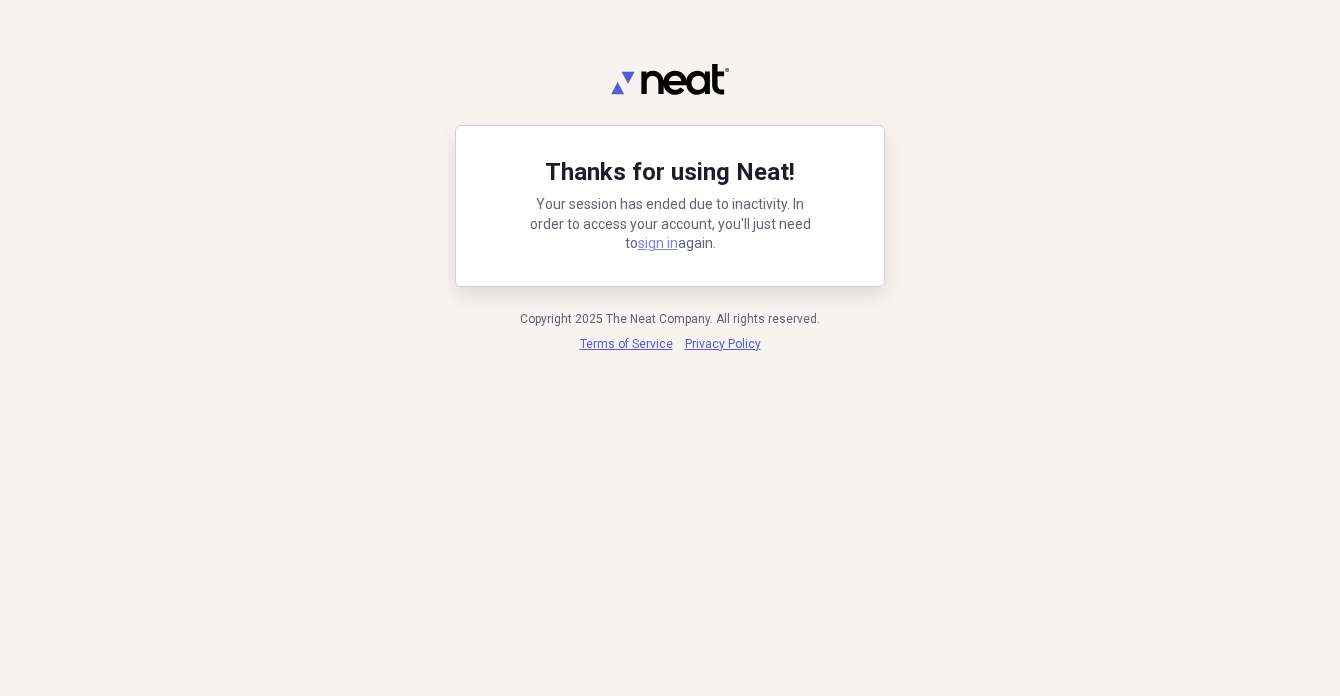 click on "sign in" at bounding box center [658, 243] 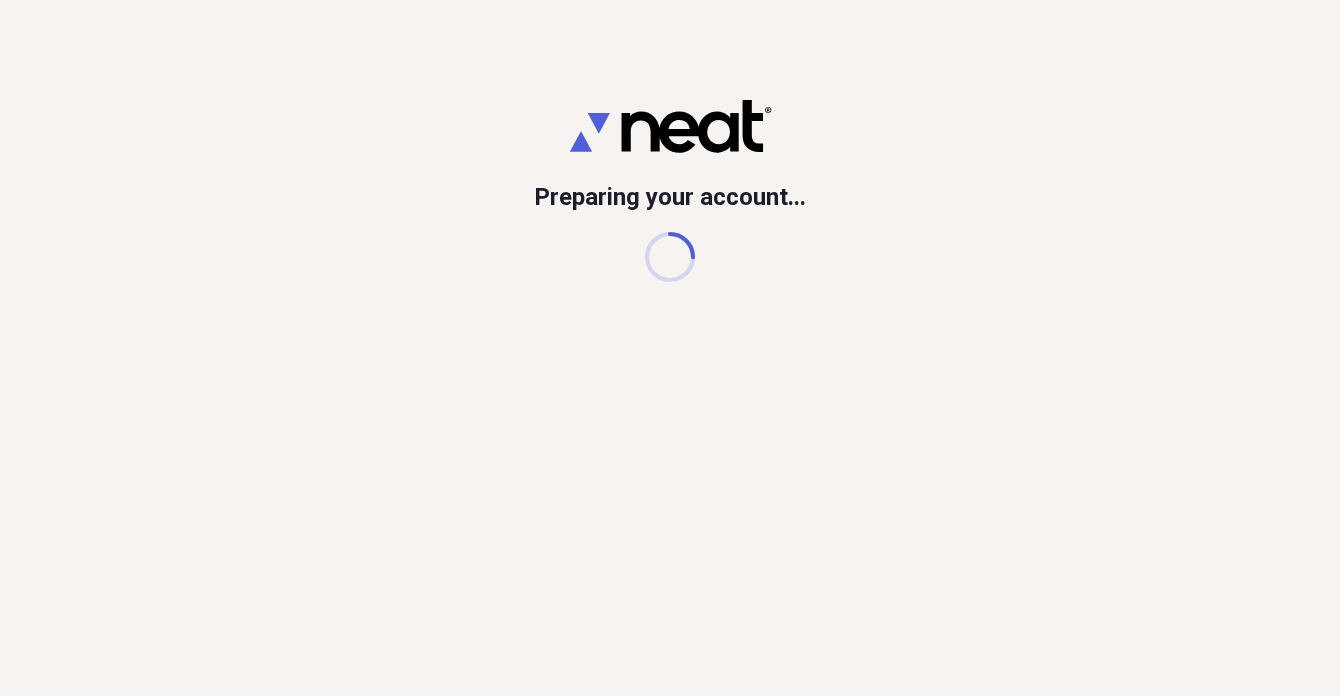 scroll, scrollTop: 0, scrollLeft: 0, axis: both 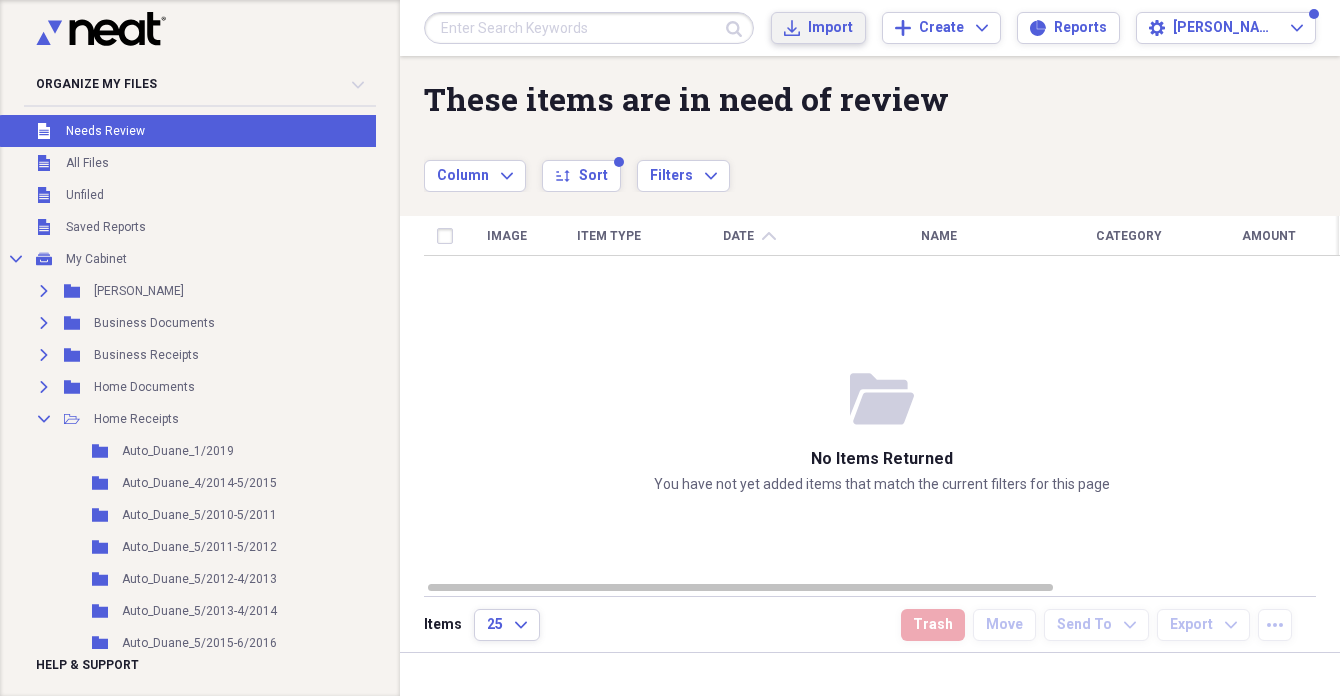 click on "Import" at bounding box center [830, 28] 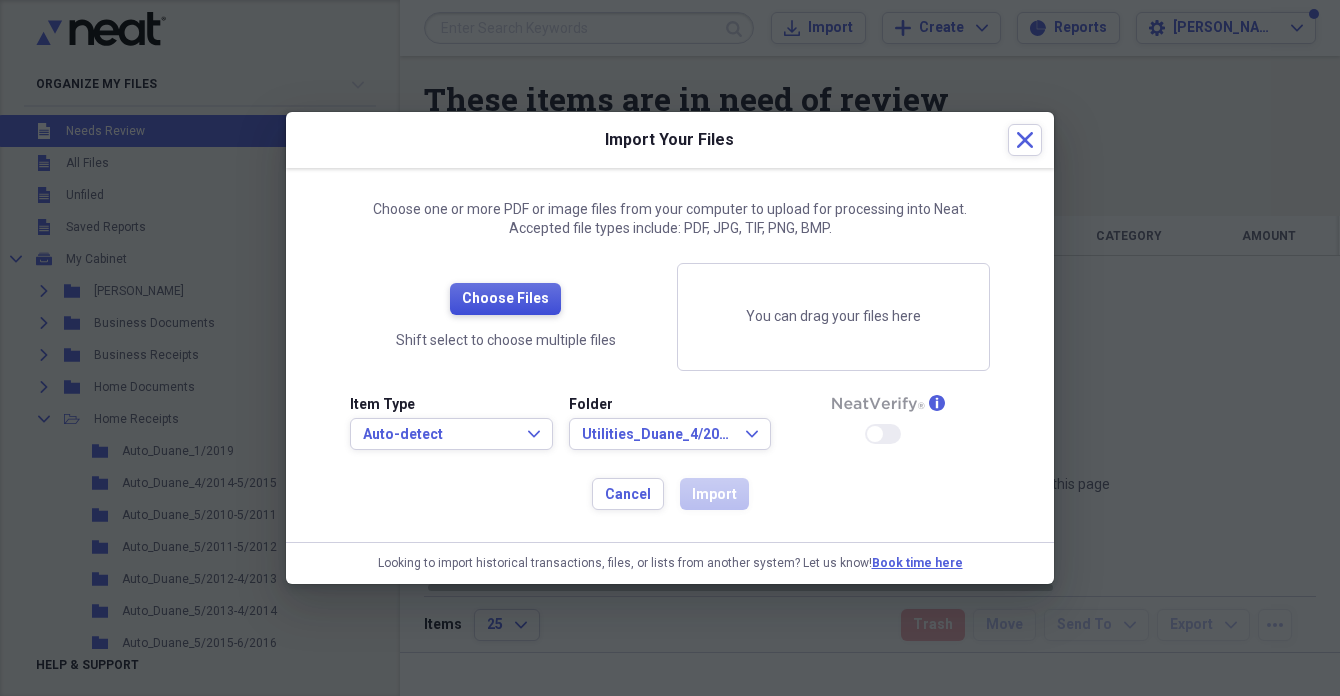 click on "Choose Files" at bounding box center [505, 299] 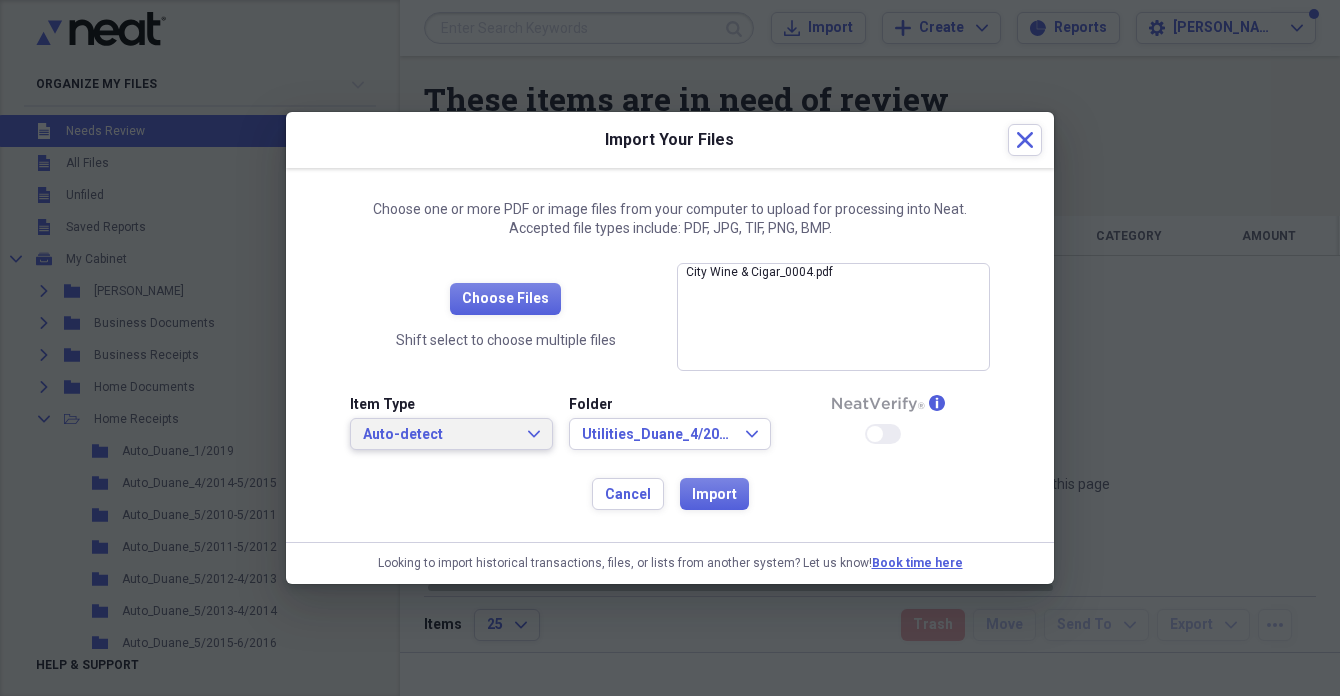click on "Auto-detect" at bounding box center [439, 435] 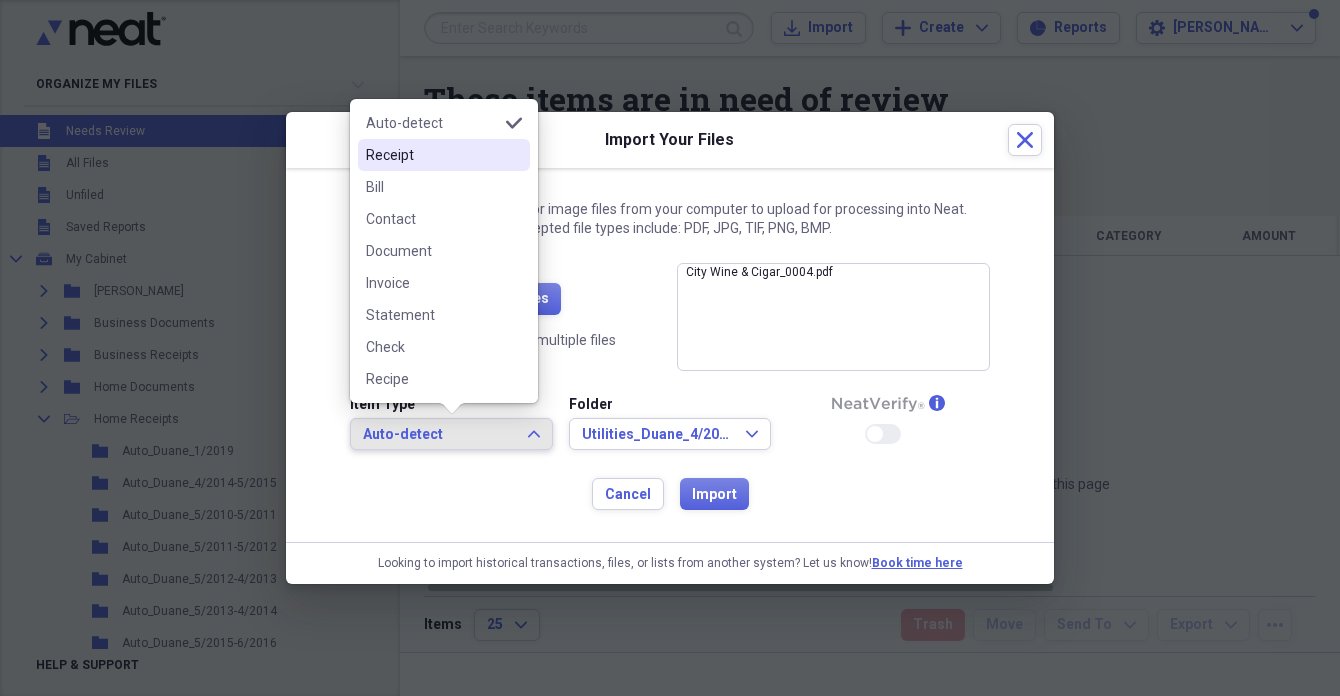 drag, startPoint x: 391, startPoint y: 153, endPoint x: 411, endPoint y: 175, distance: 29.732138 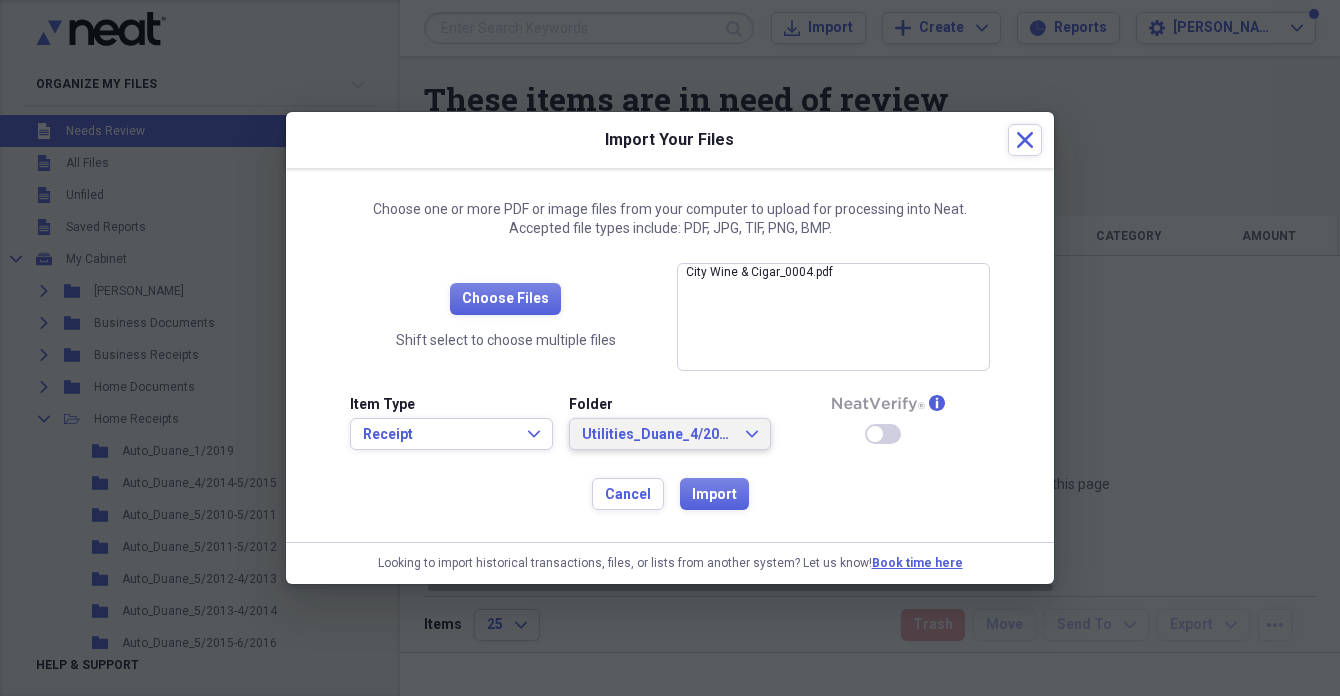 click on "Utilities_Duane_4/2017" at bounding box center (658, 435) 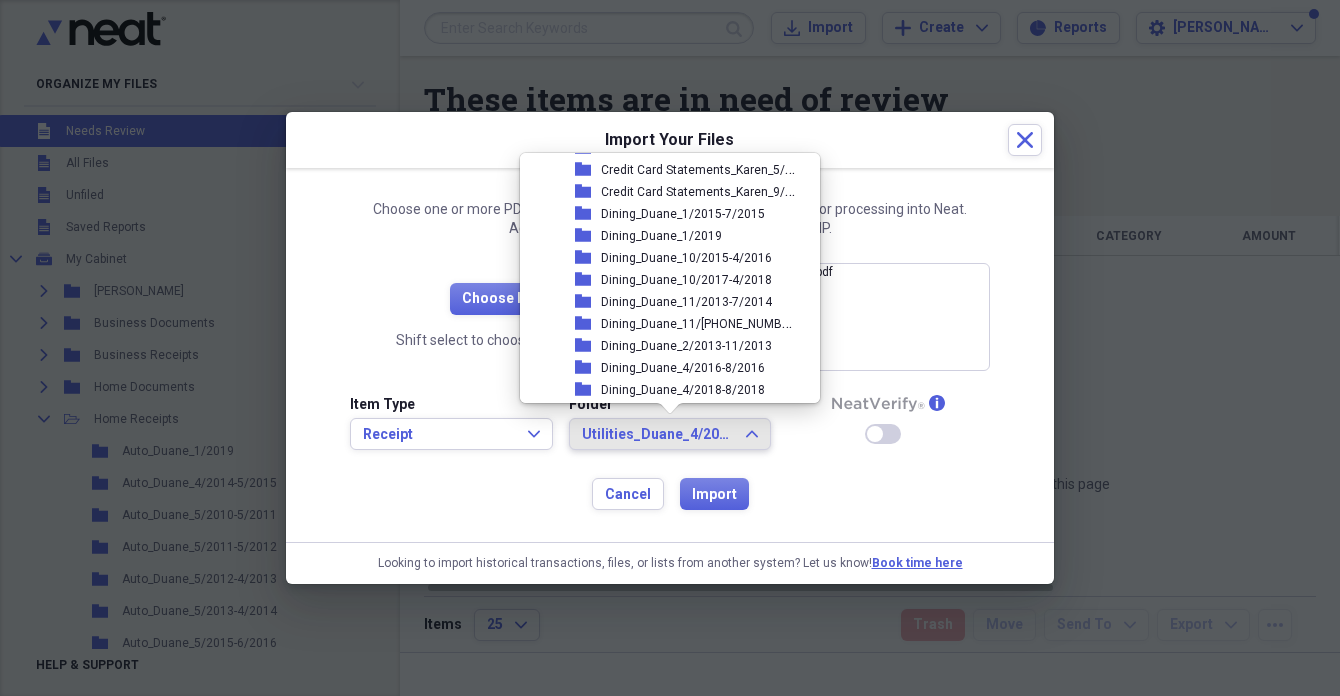 scroll, scrollTop: 848, scrollLeft: 0, axis: vertical 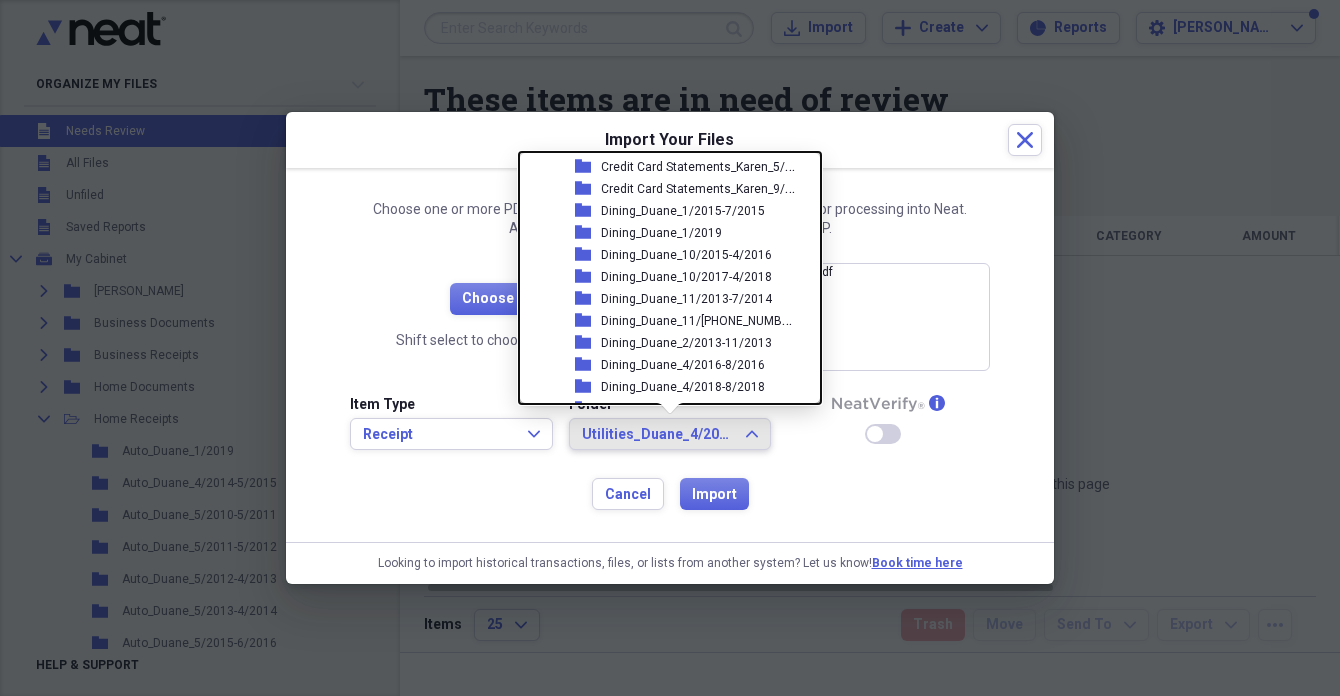click on "Dining_Duane_1/2019" at bounding box center (661, 233) 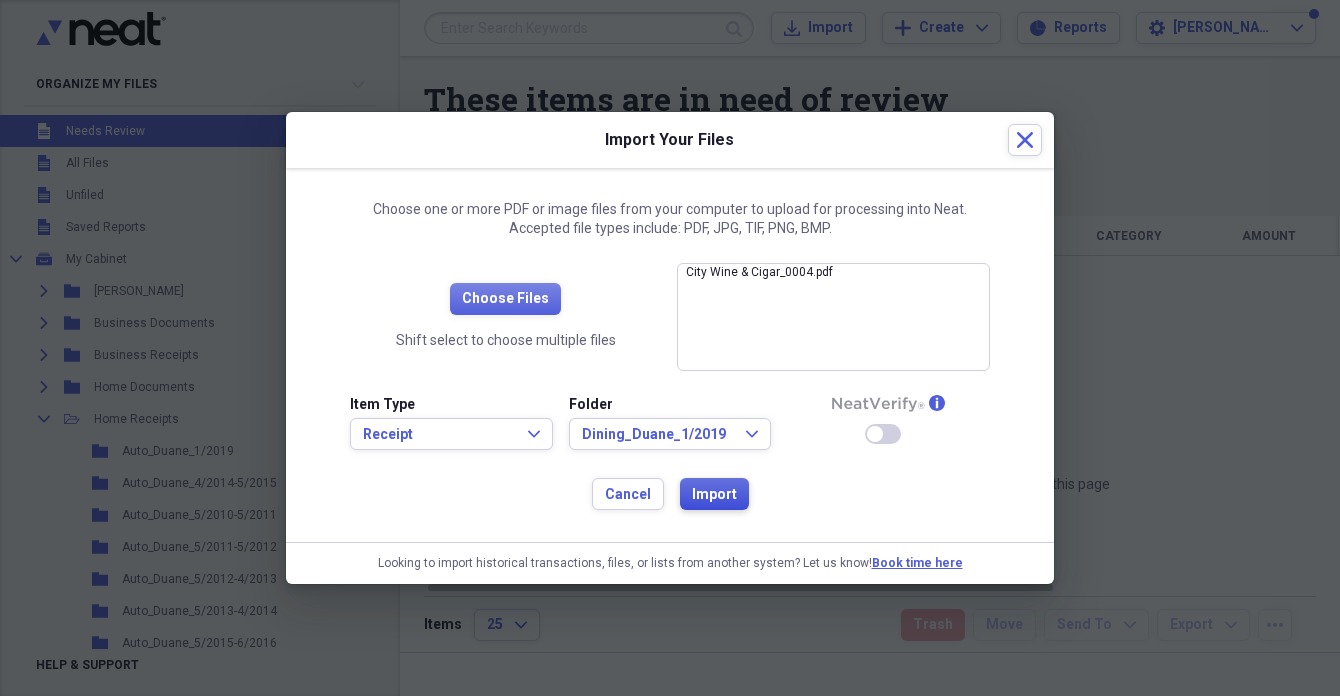 click on "Import" at bounding box center (714, 495) 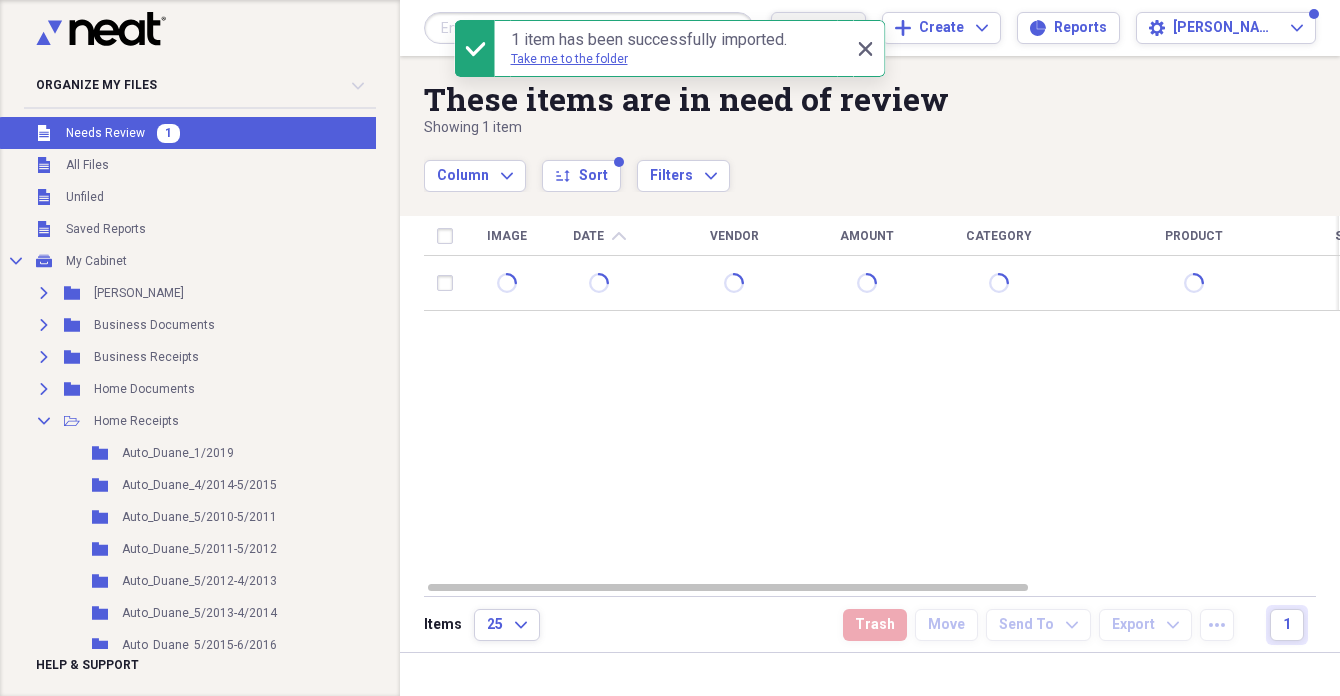 click on "Import" at bounding box center [830, 28] 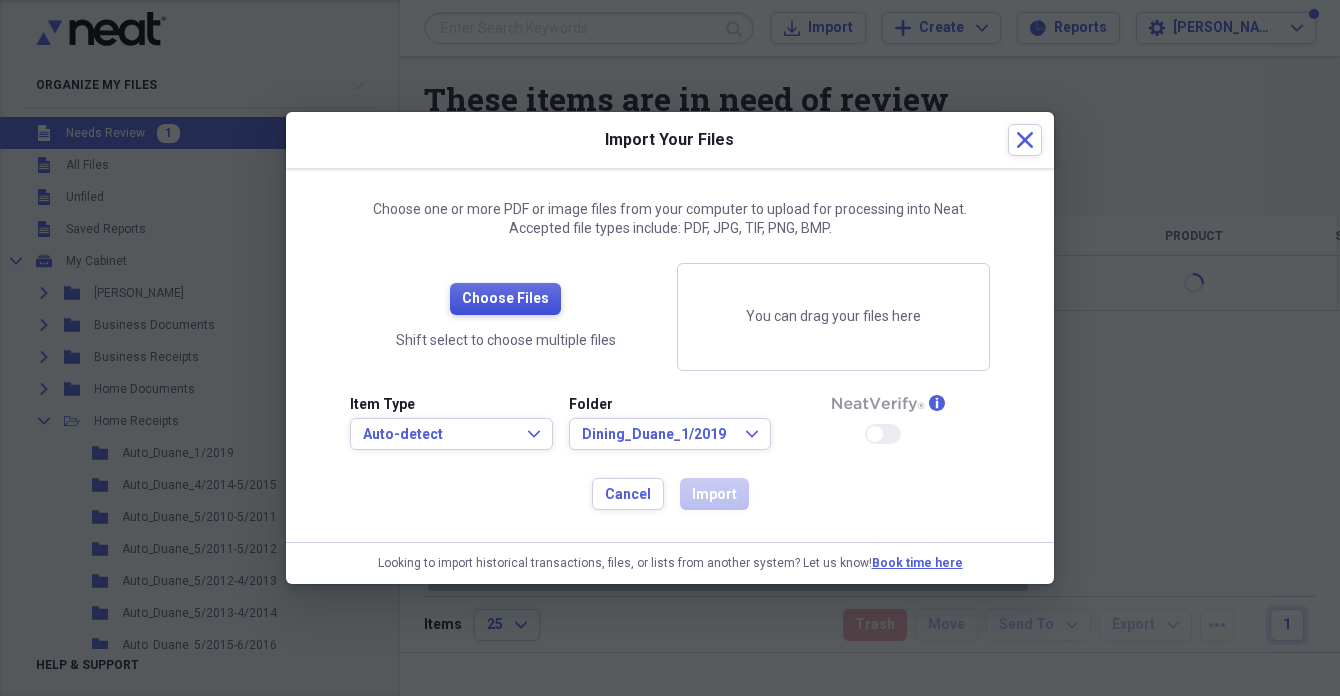 click on "Choose Files" at bounding box center (505, 299) 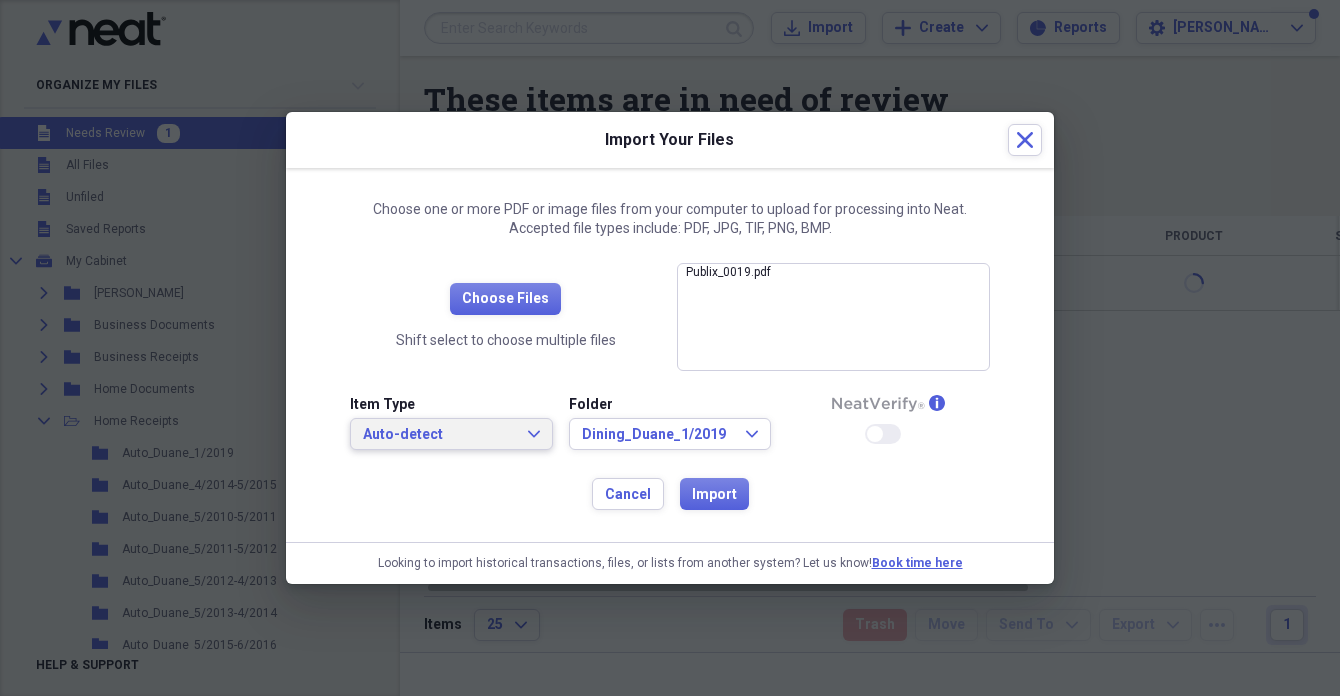 click on "Auto-detect" at bounding box center (439, 435) 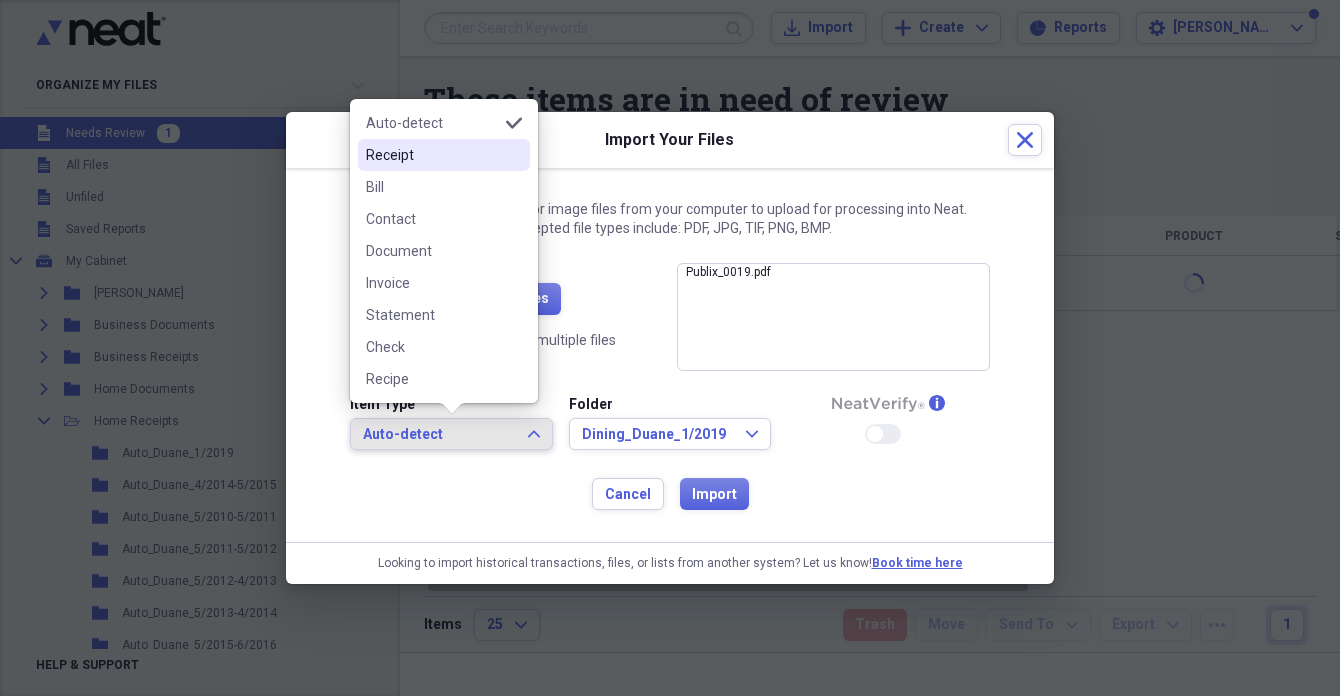 click on "Receipt" at bounding box center [432, 155] 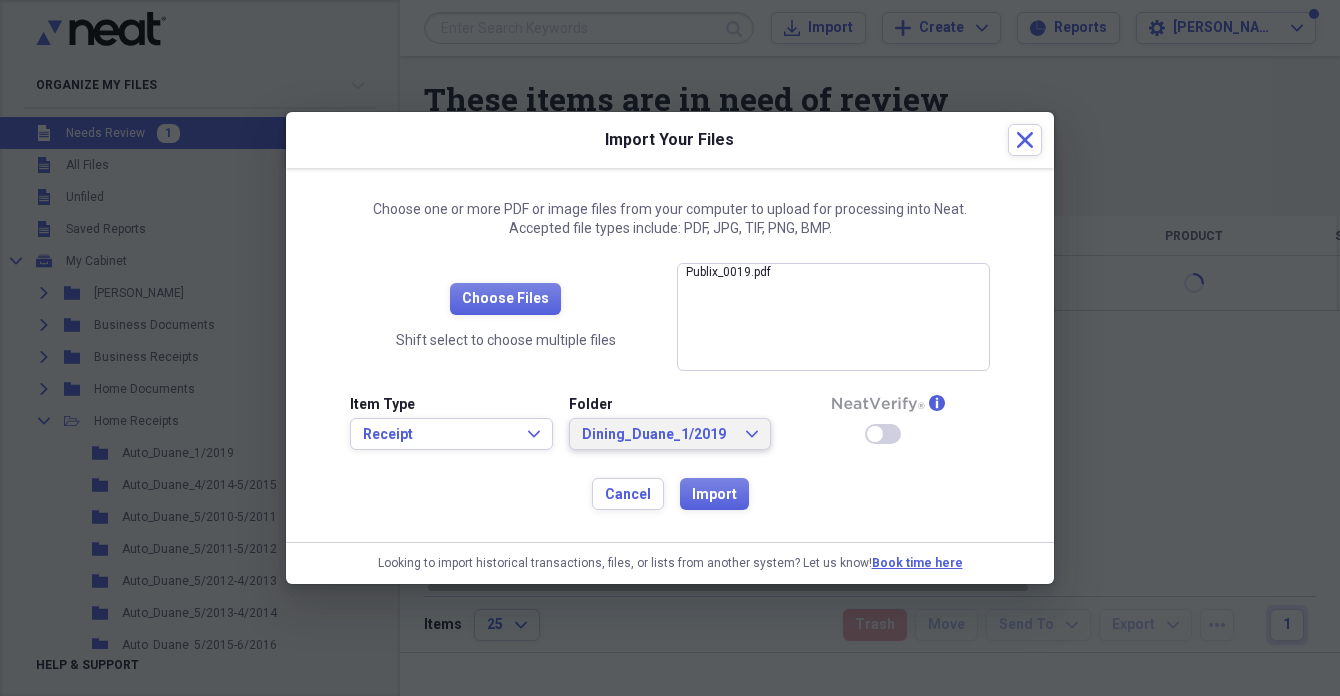 click on "Dining_Duane_1/2019" at bounding box center (658, 435) 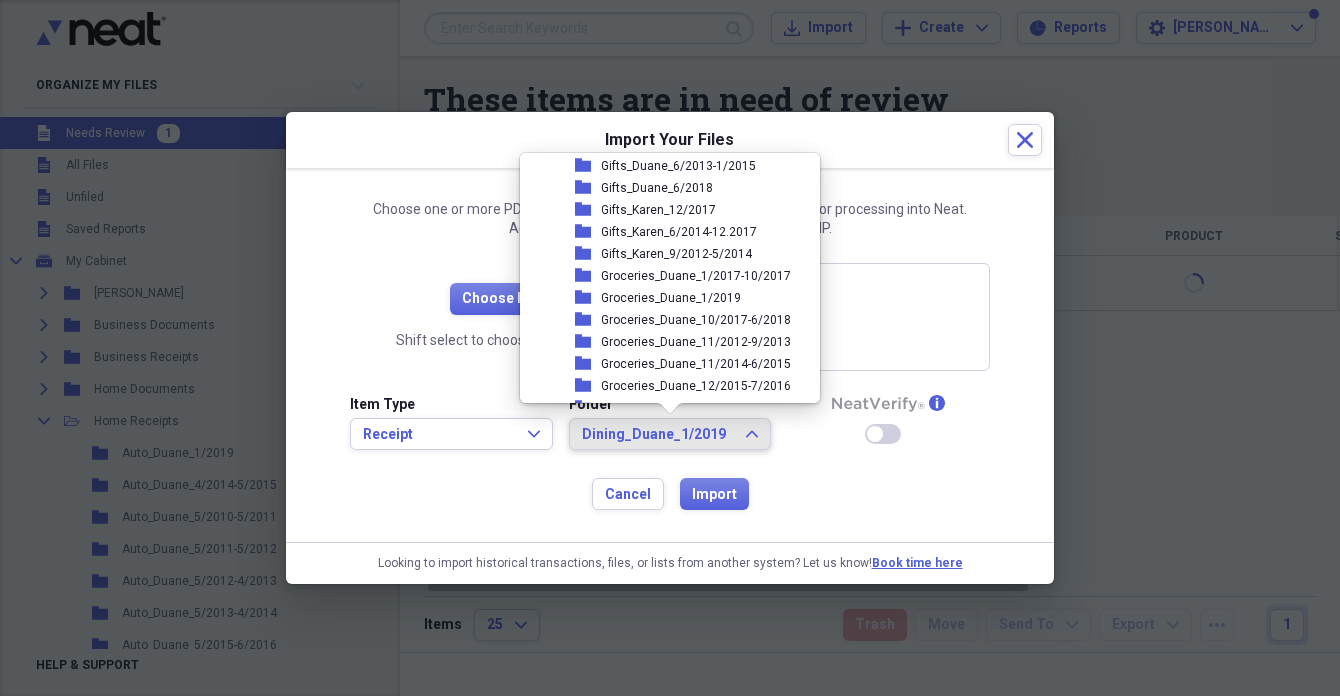 scroll, scrollTop: 1448, scrollLeft: 0, axis: vertical 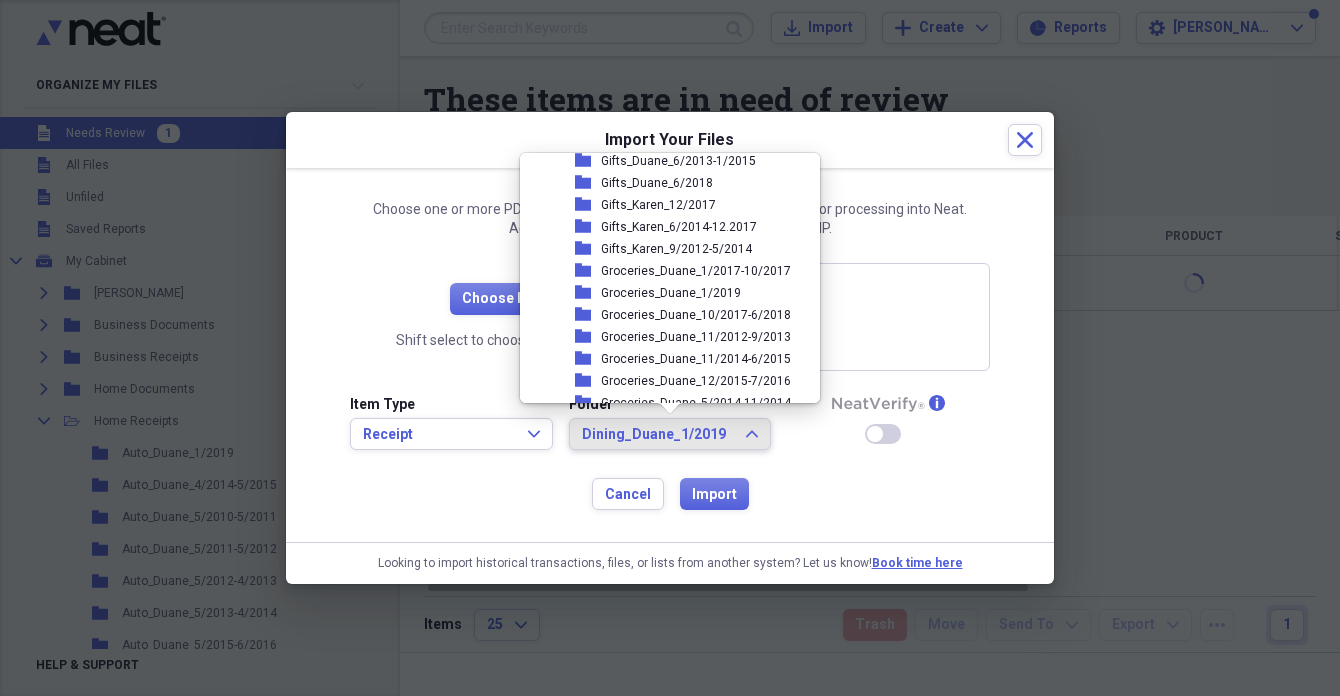 click on "Groceries_Duane_1/2019" at bounding box center [671, 293] 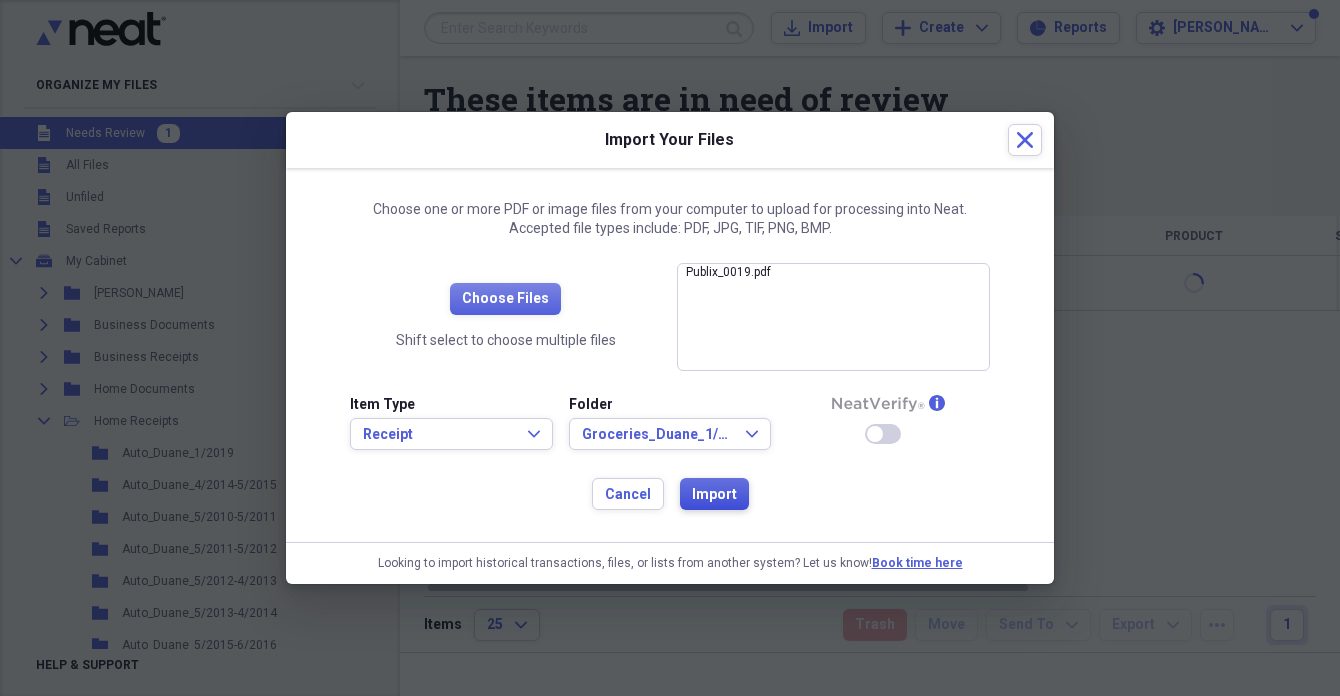 click on "Import" at bounding box center [714, 495] 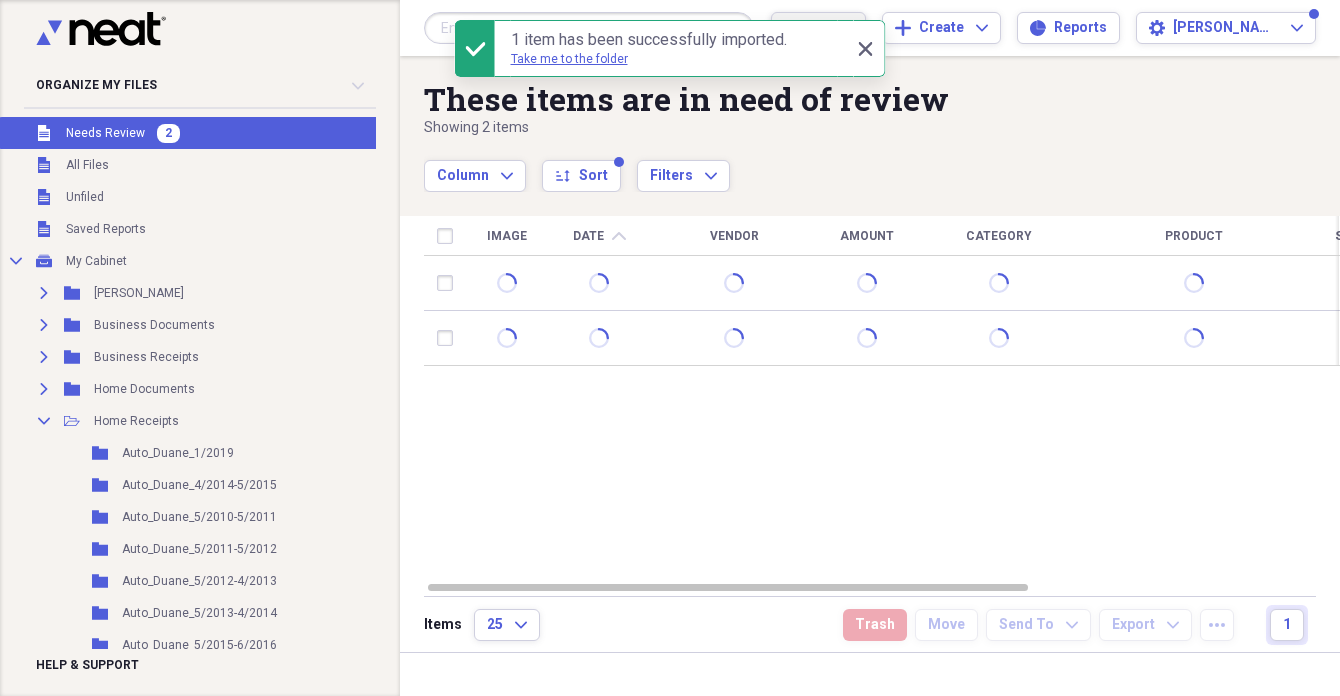 click on "Import" at bounding box center [830, 28] 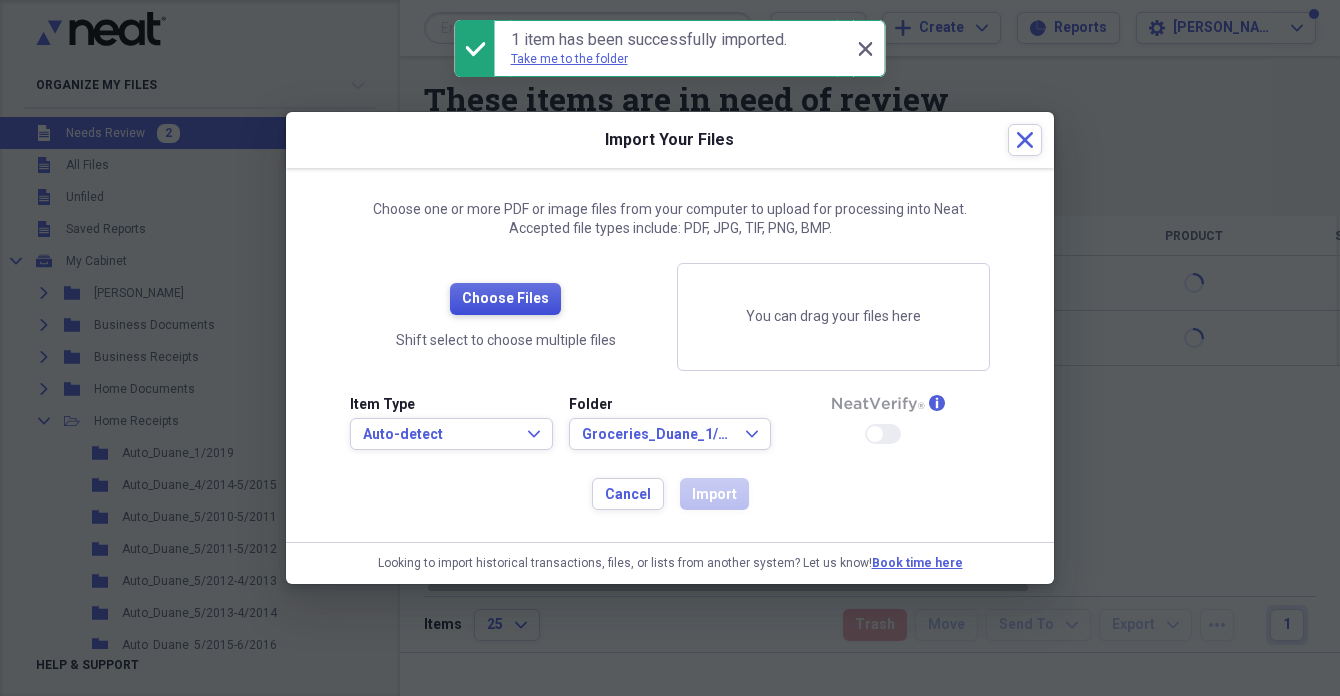 click on "Choose Files" at bounding box center (505, 299) 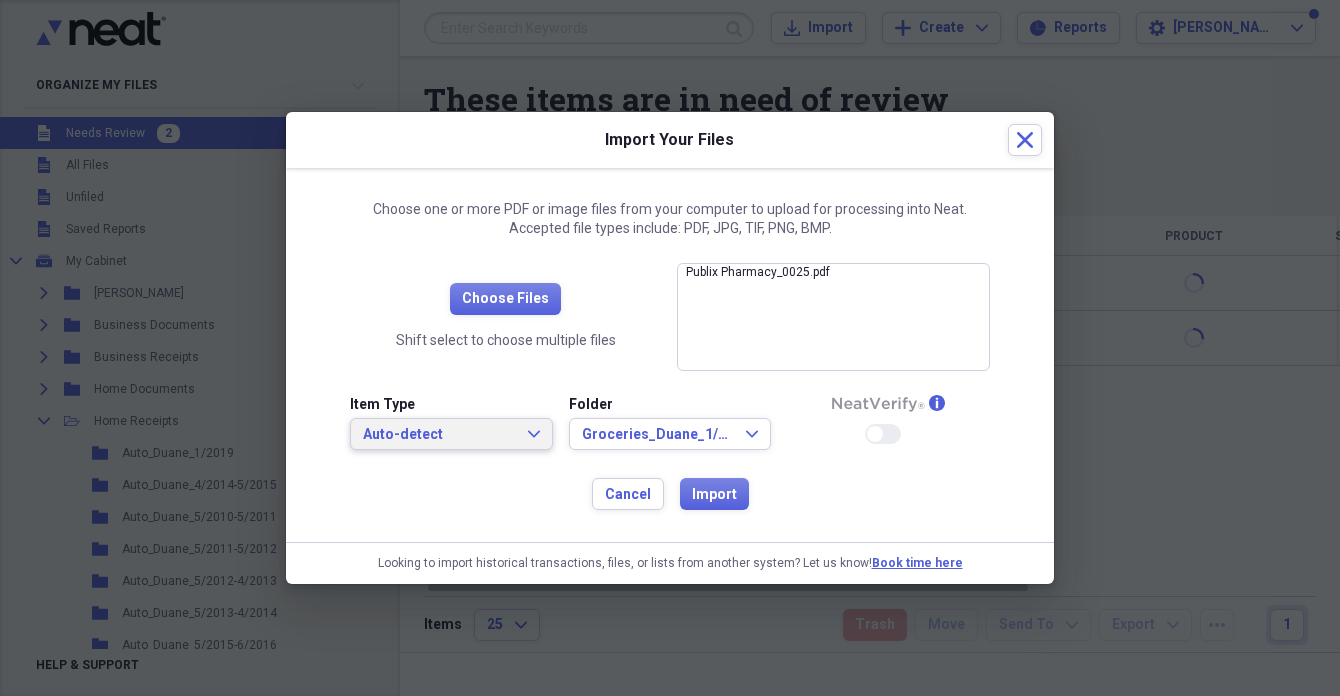 click on "Auto-detect" at bounding box center [439, 435] 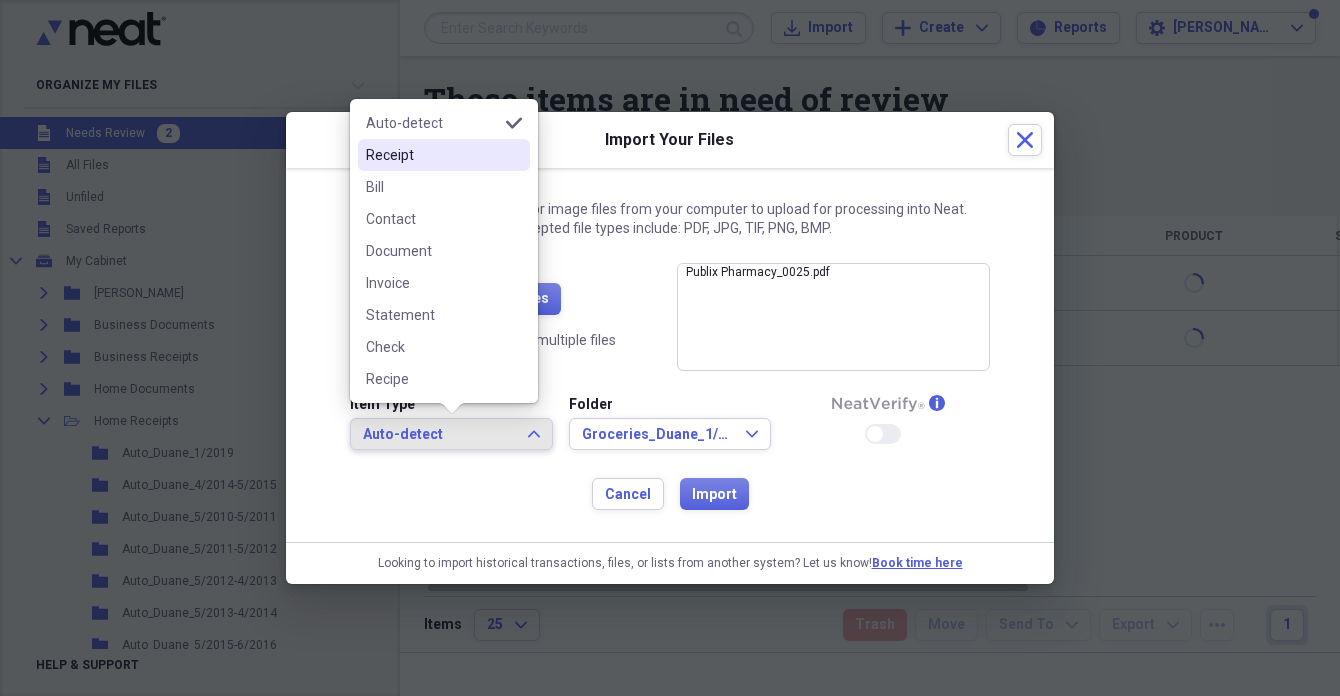 click on "Receipt" at bounding box center [432, 155] 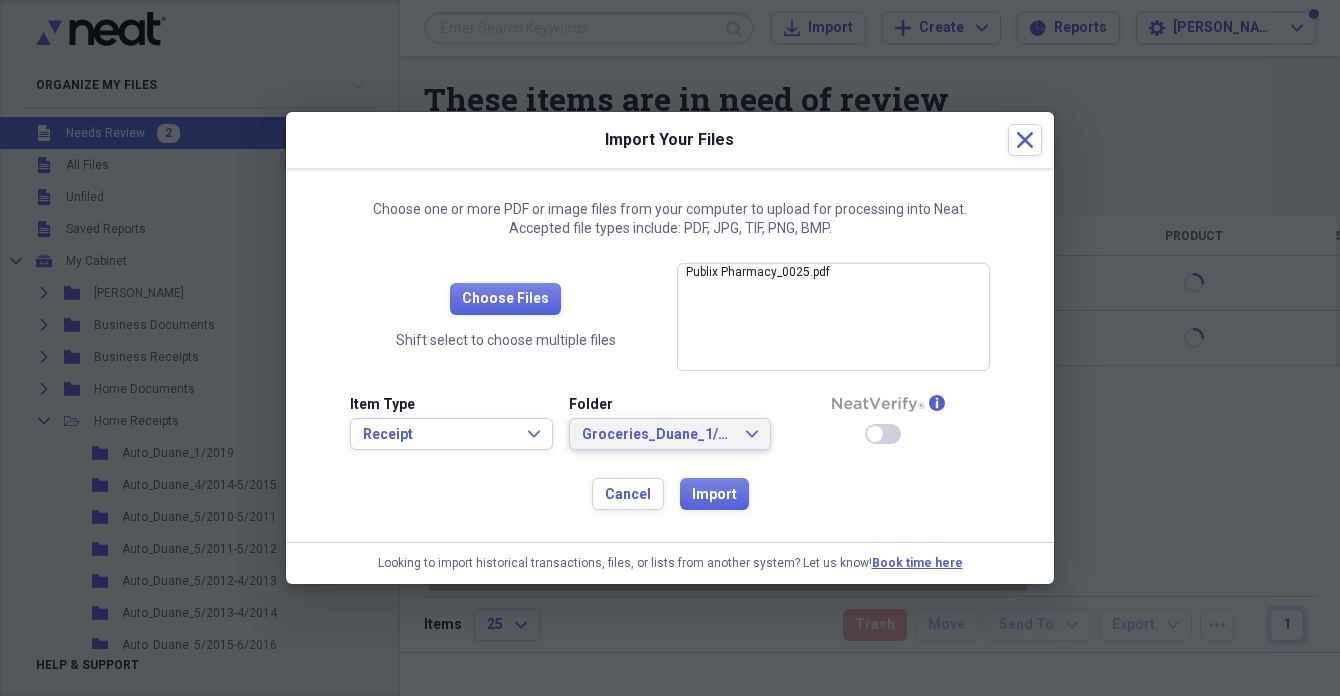 click on "Groceries_Duane_1/2019" at bounding box center [658, 435] 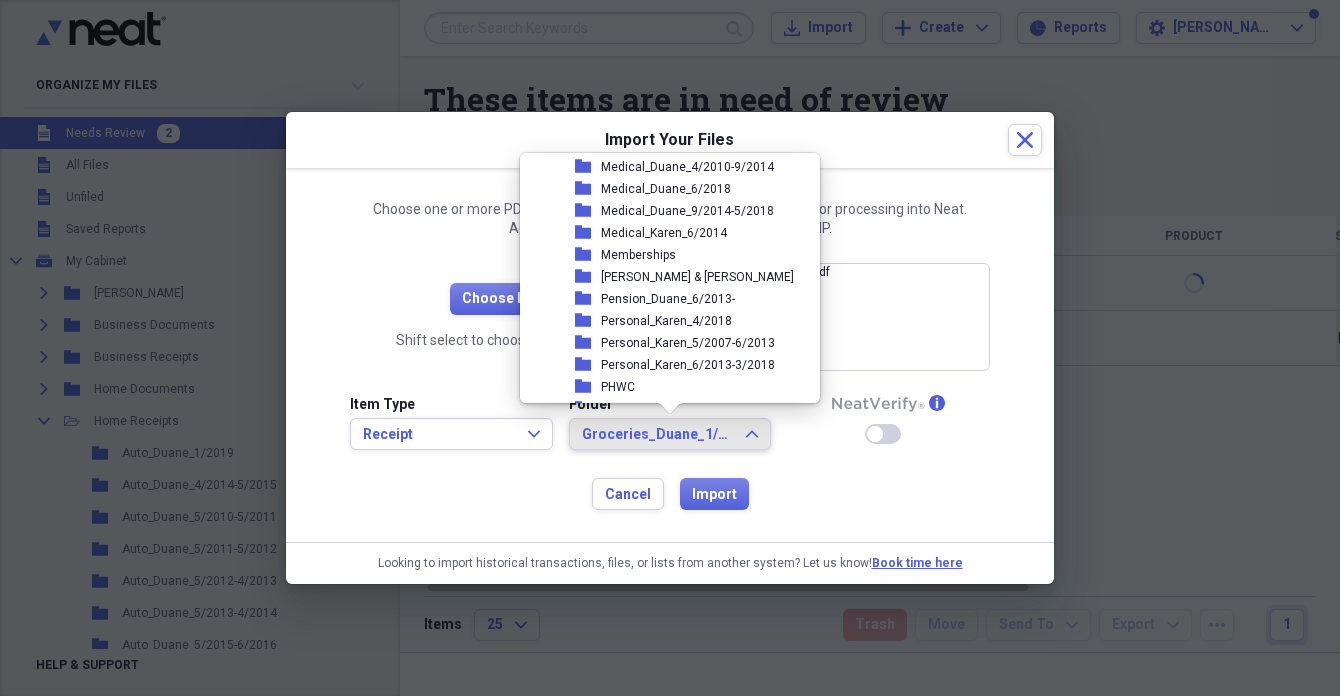 scroll, scrollTop: 2634, scrollLeft: 0, axis: vertical 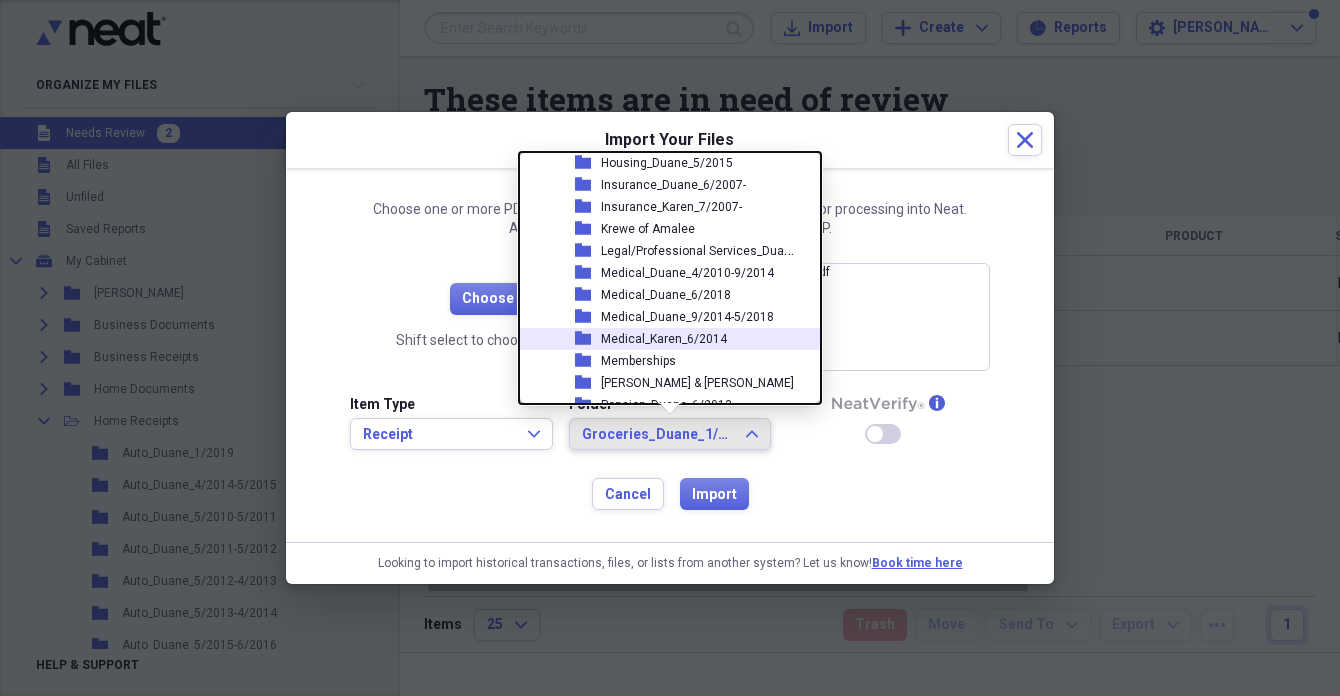 click on "Medical_Karen_6/2014" at bounding box center [664, 339] 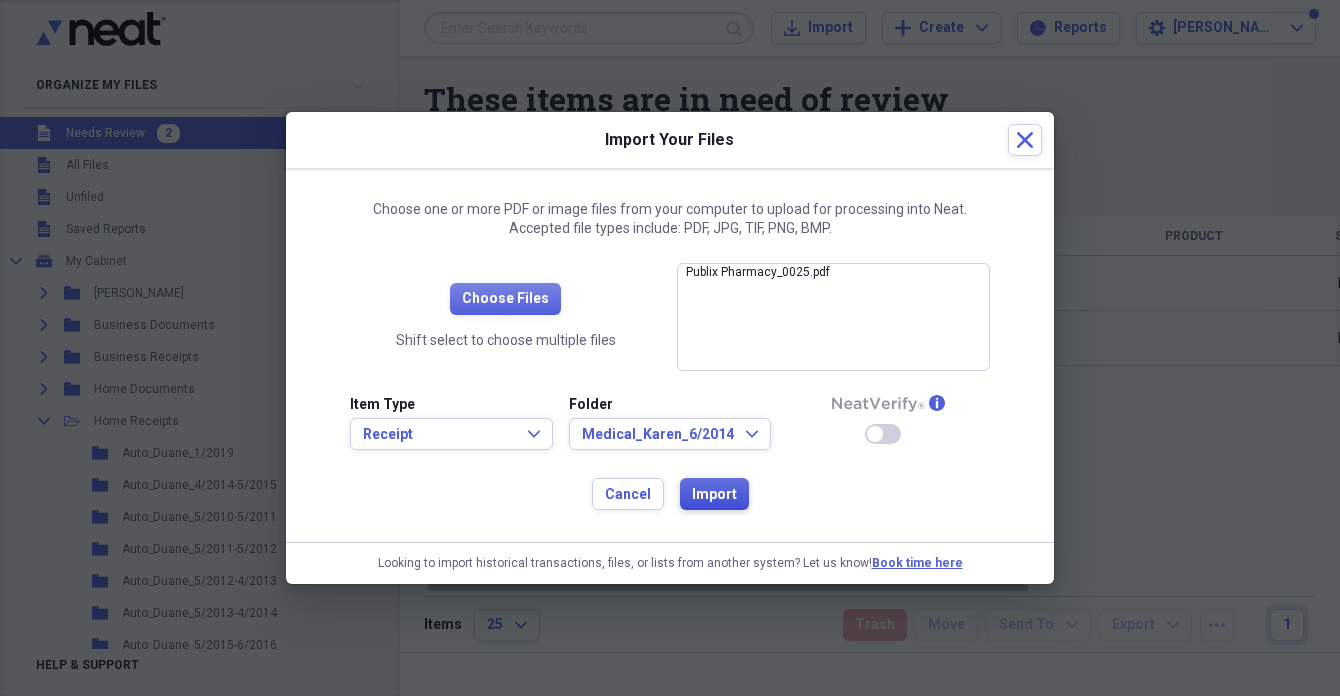 click on "Import" at bounding box center [714, 495] 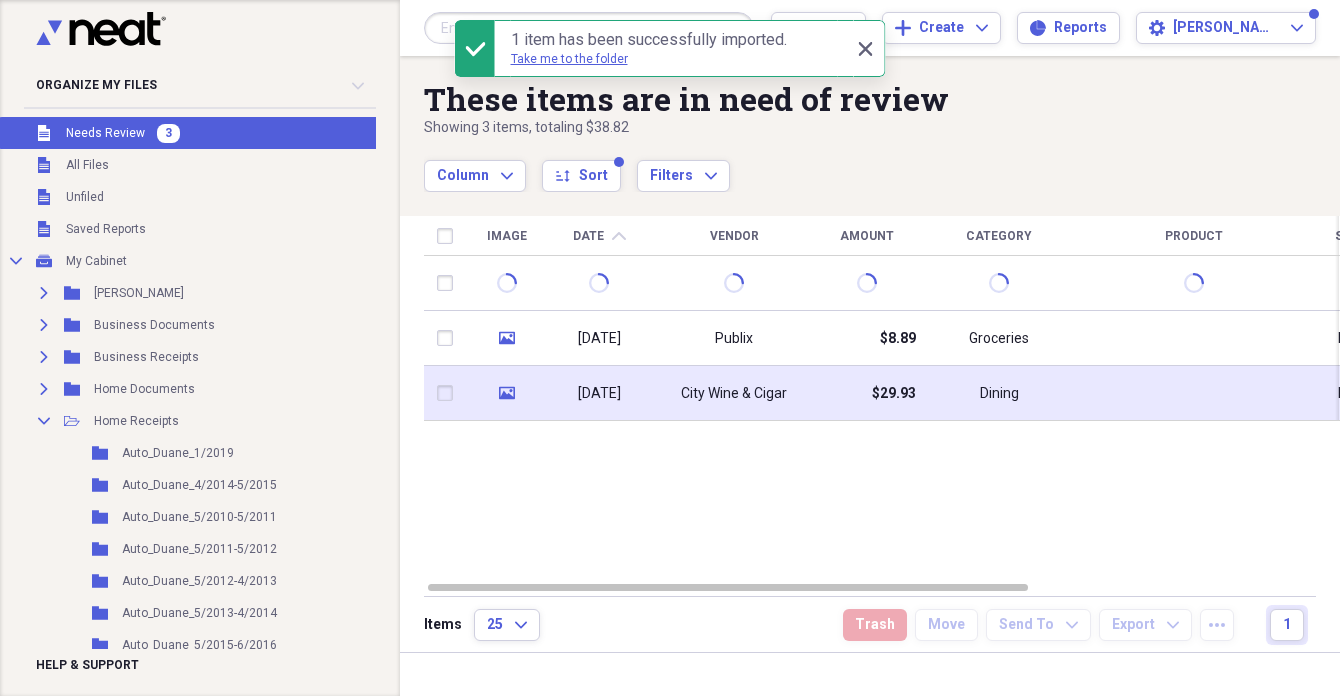 click on "[DATE]" at bounding box center [599, 394] 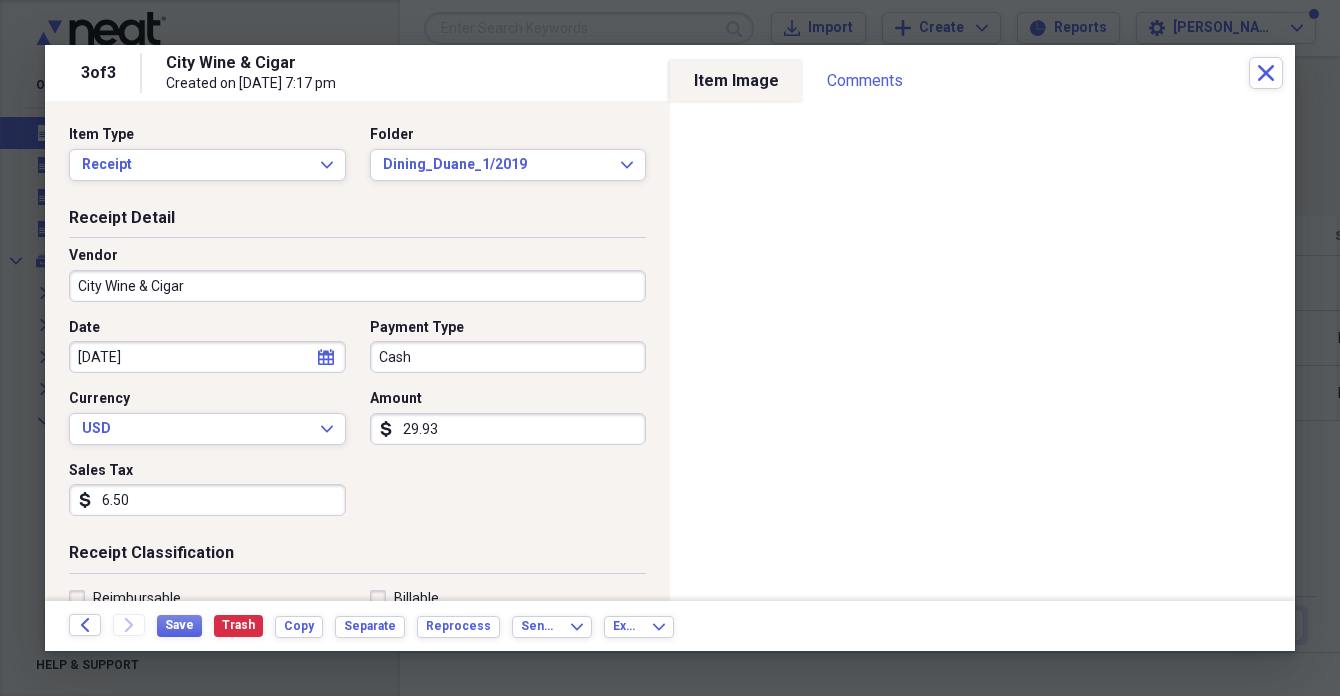 click on "Cash" at bounding box center [508, 357] 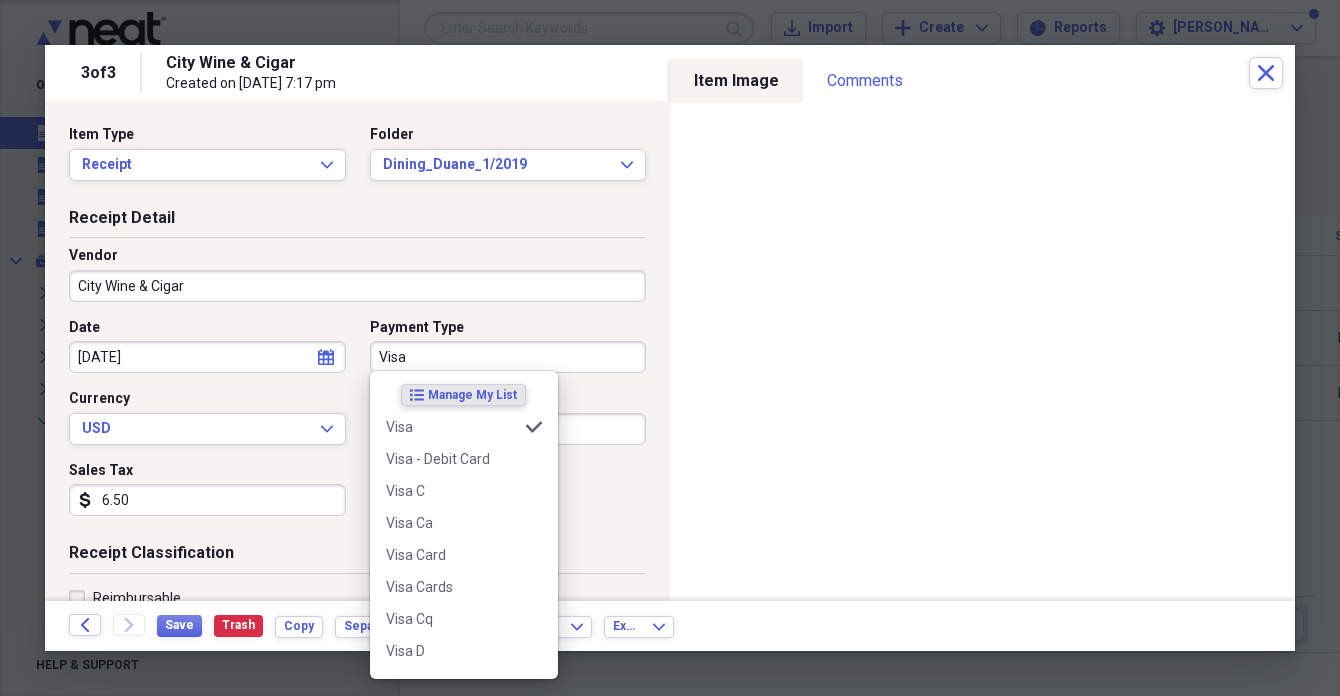 type on "Visa" 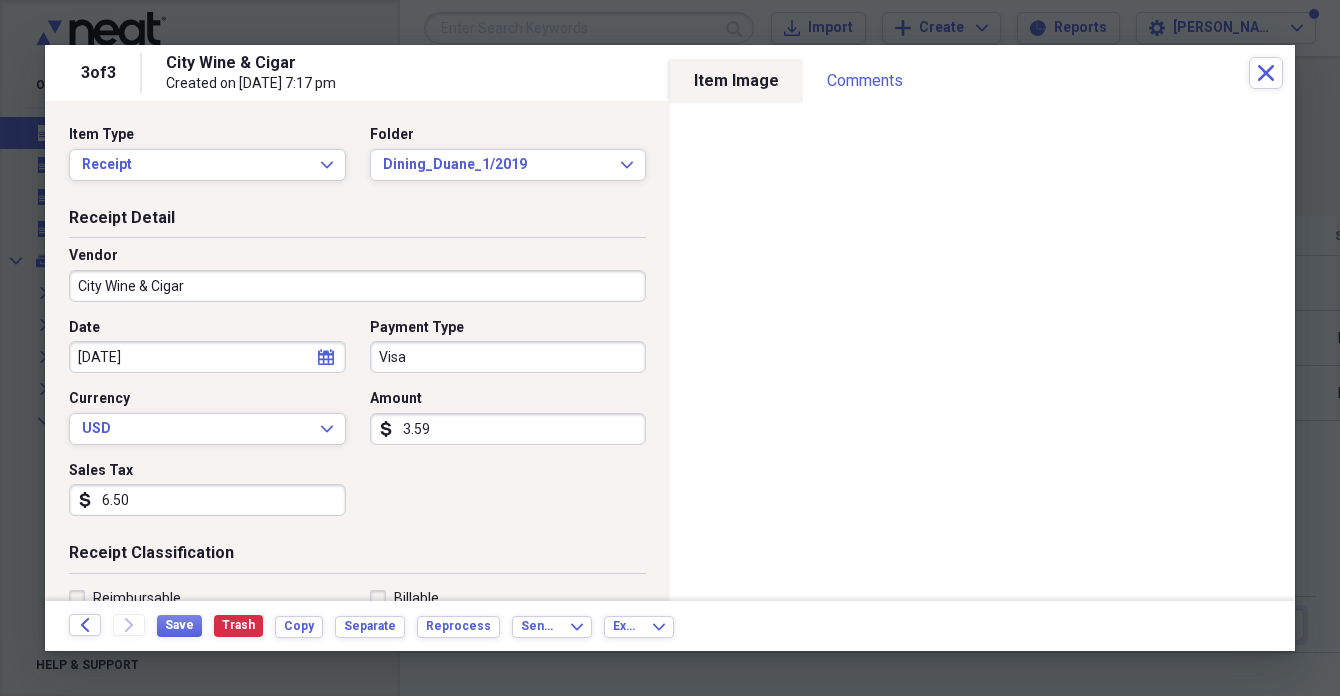 type on "35.93" 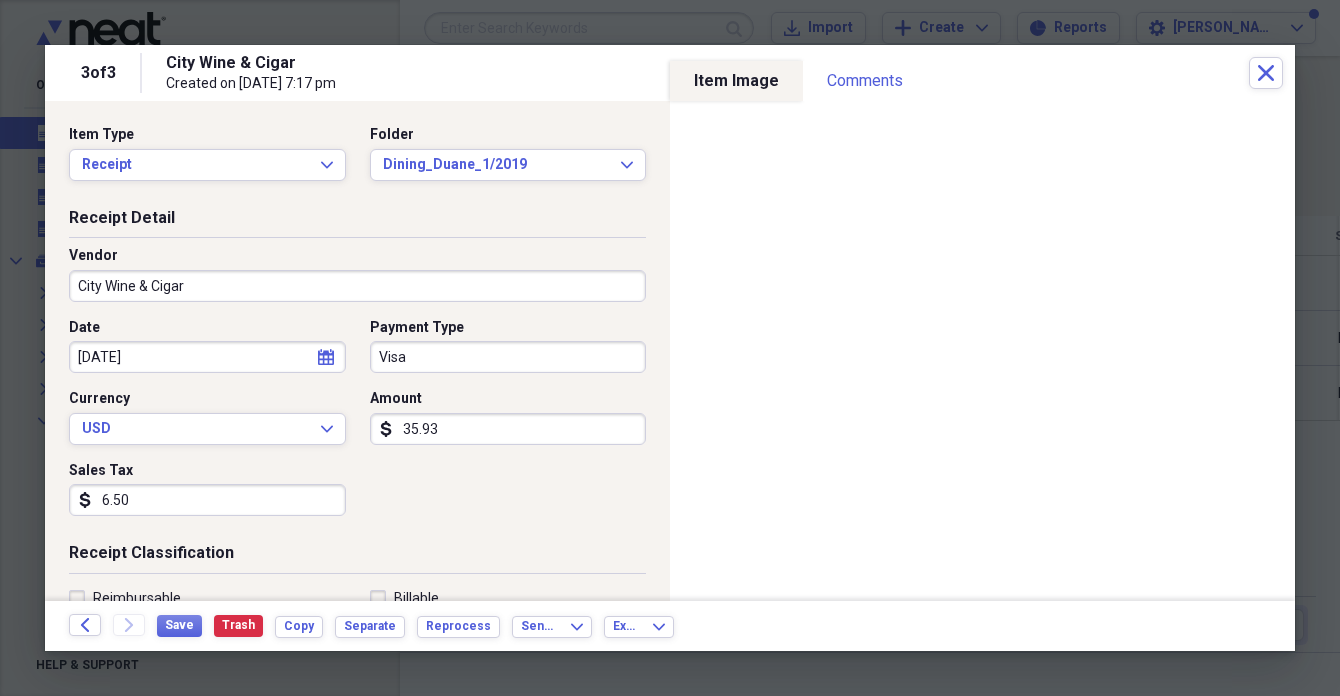 click on "6.50" at bounding box center [207, 500] 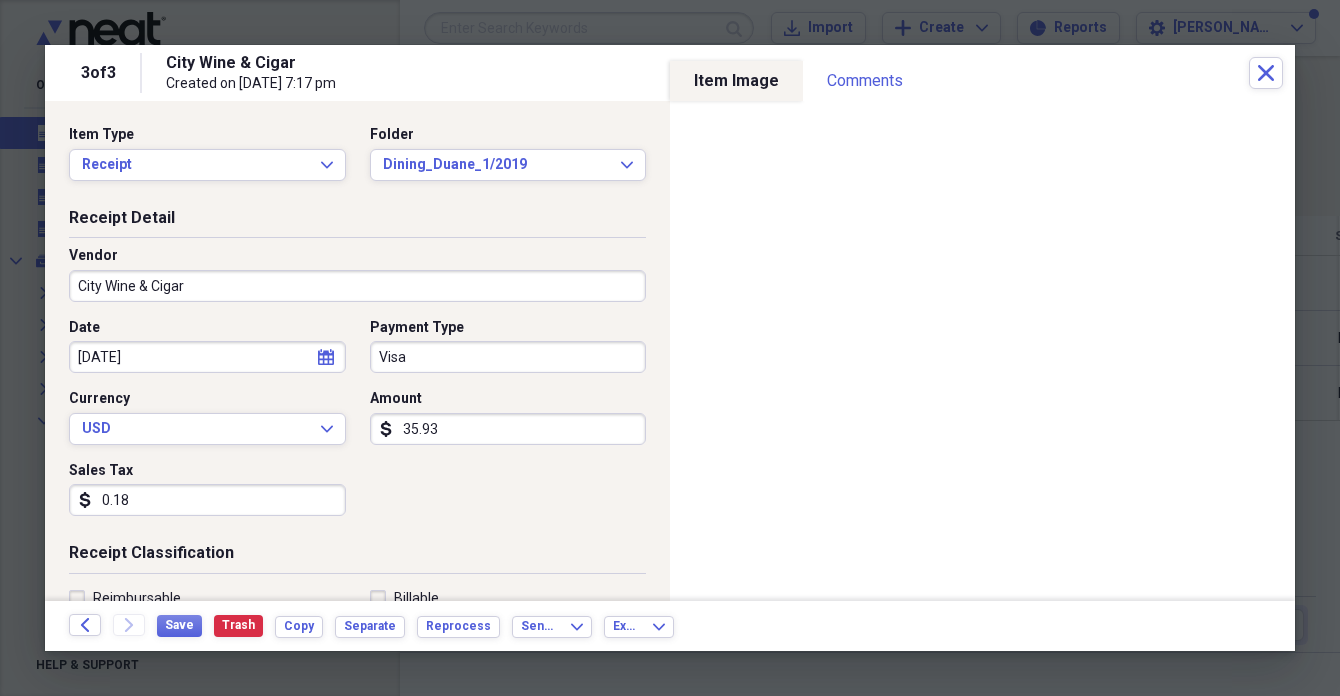 type on "1.85" 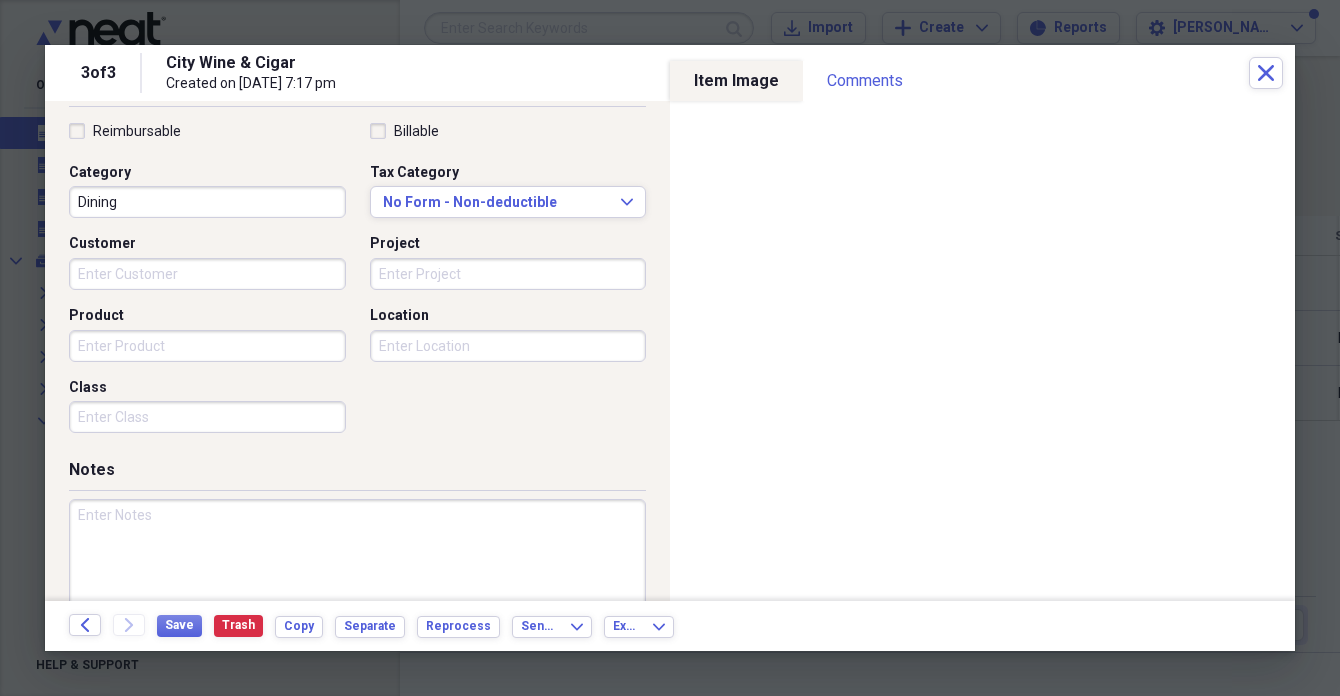scroll, scrollTop: 475, scrollLeft: 0, axis: vertical 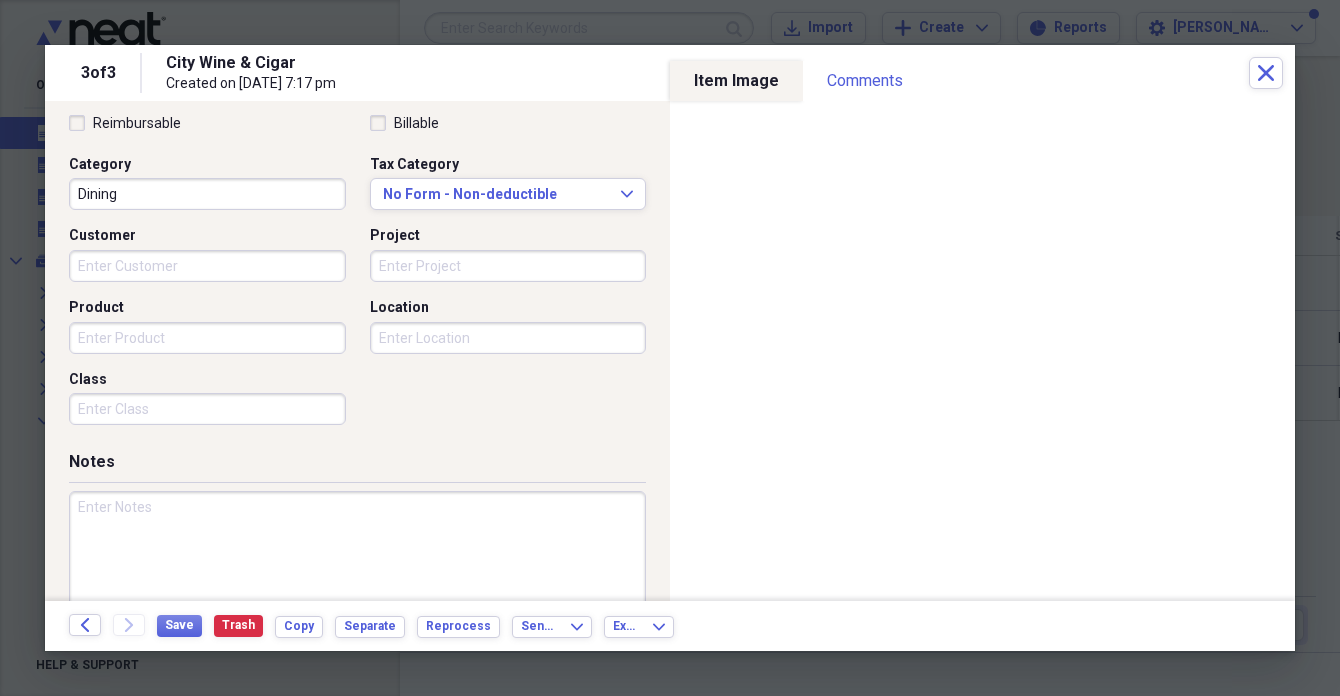 click at bounding box center [357, 556] 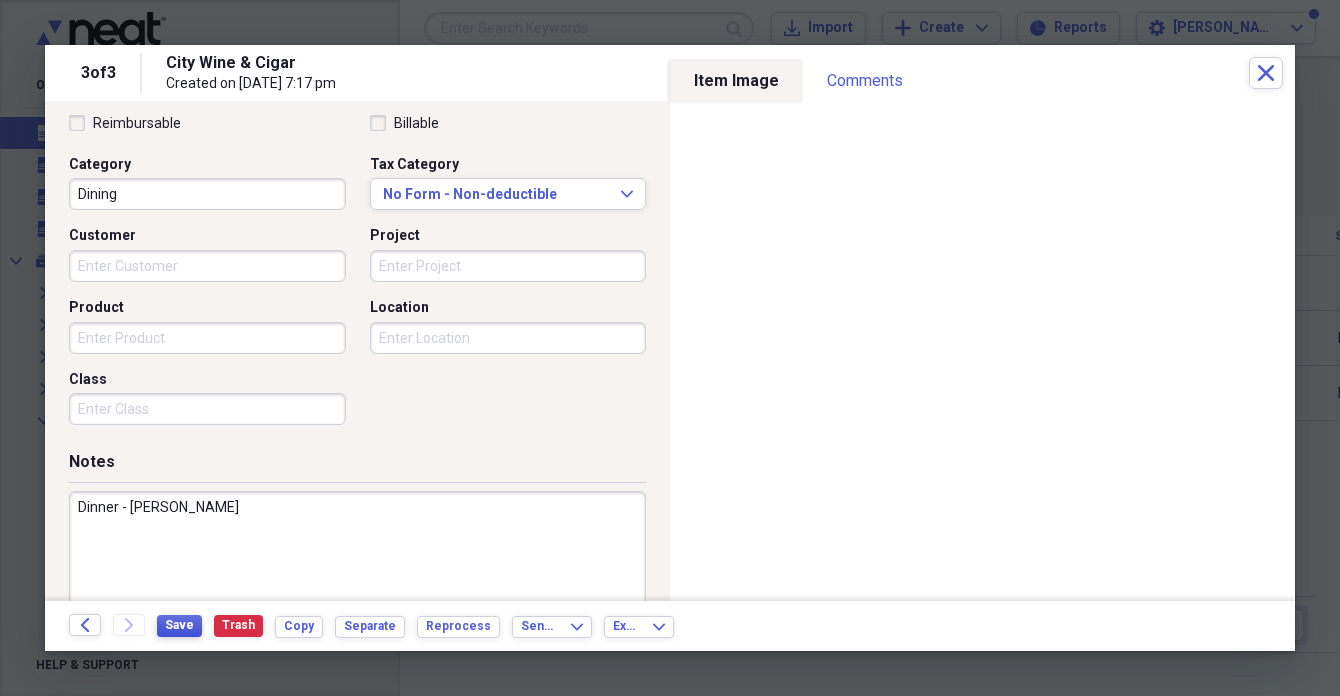 type on "Dinner - [PERSON_NAME]" 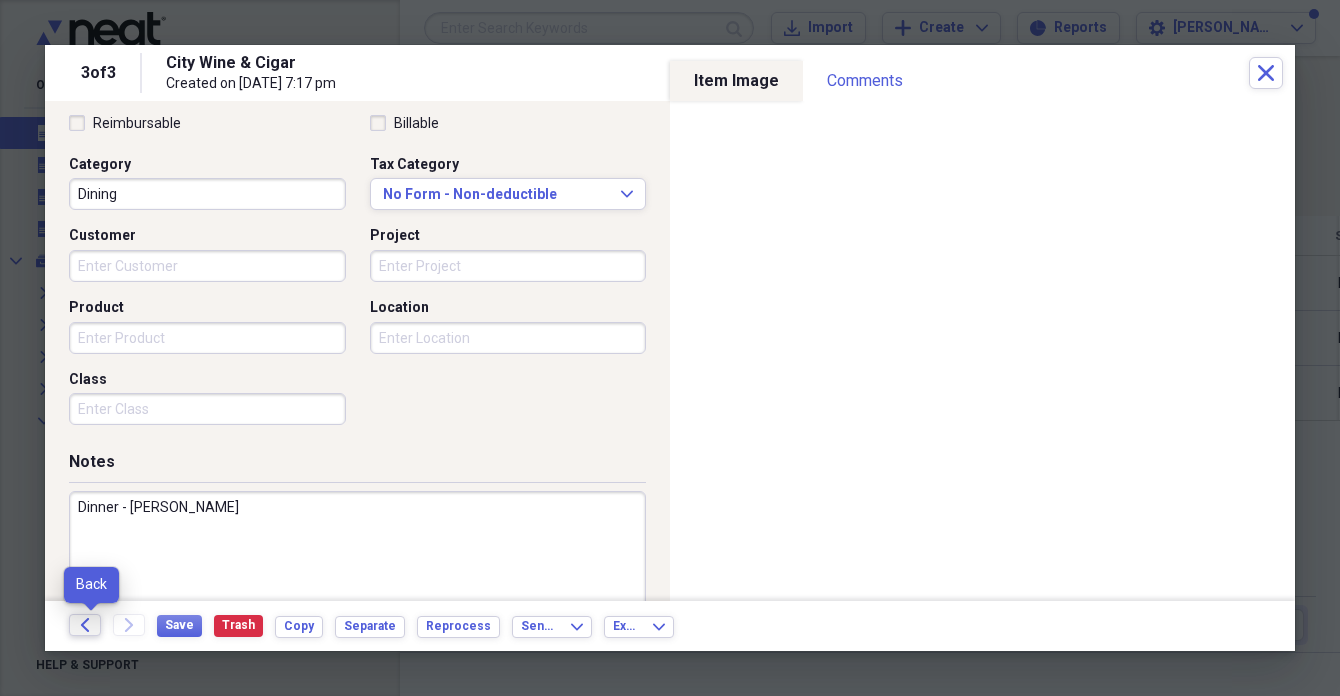 click on "Back" 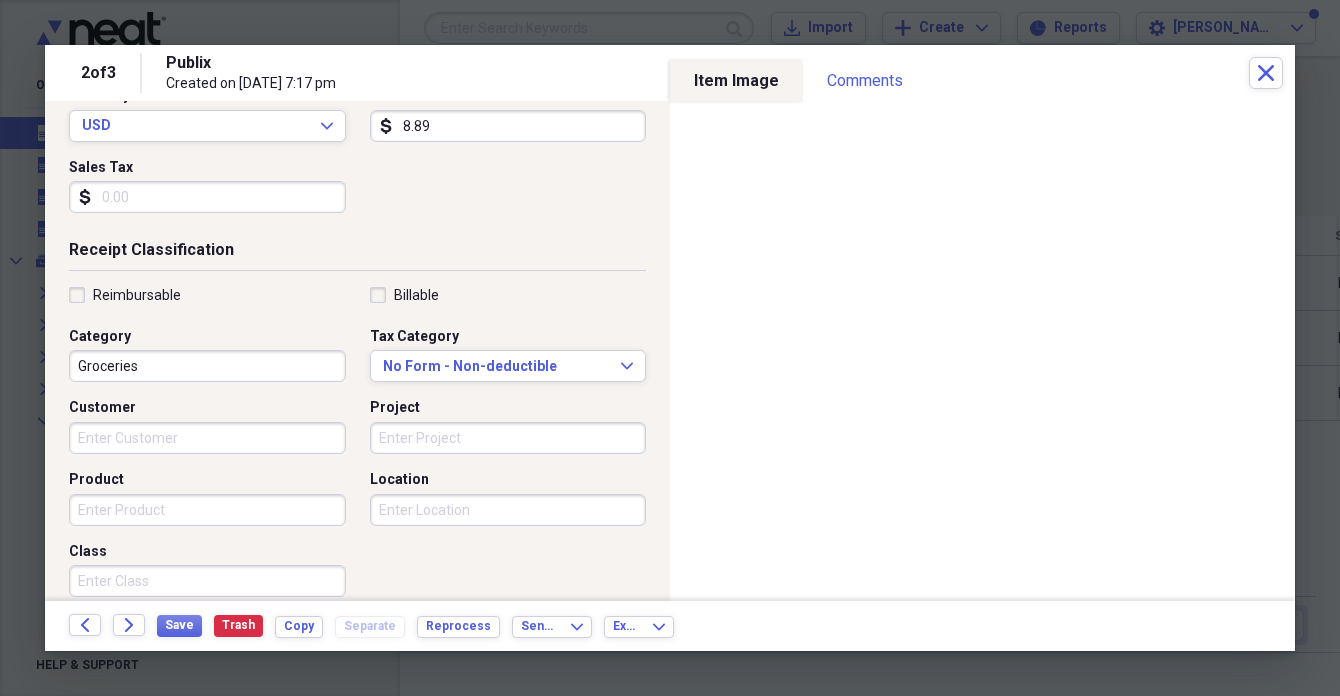 scroll, scrollTop: 330, scrollLeft: 0, axis: vertical 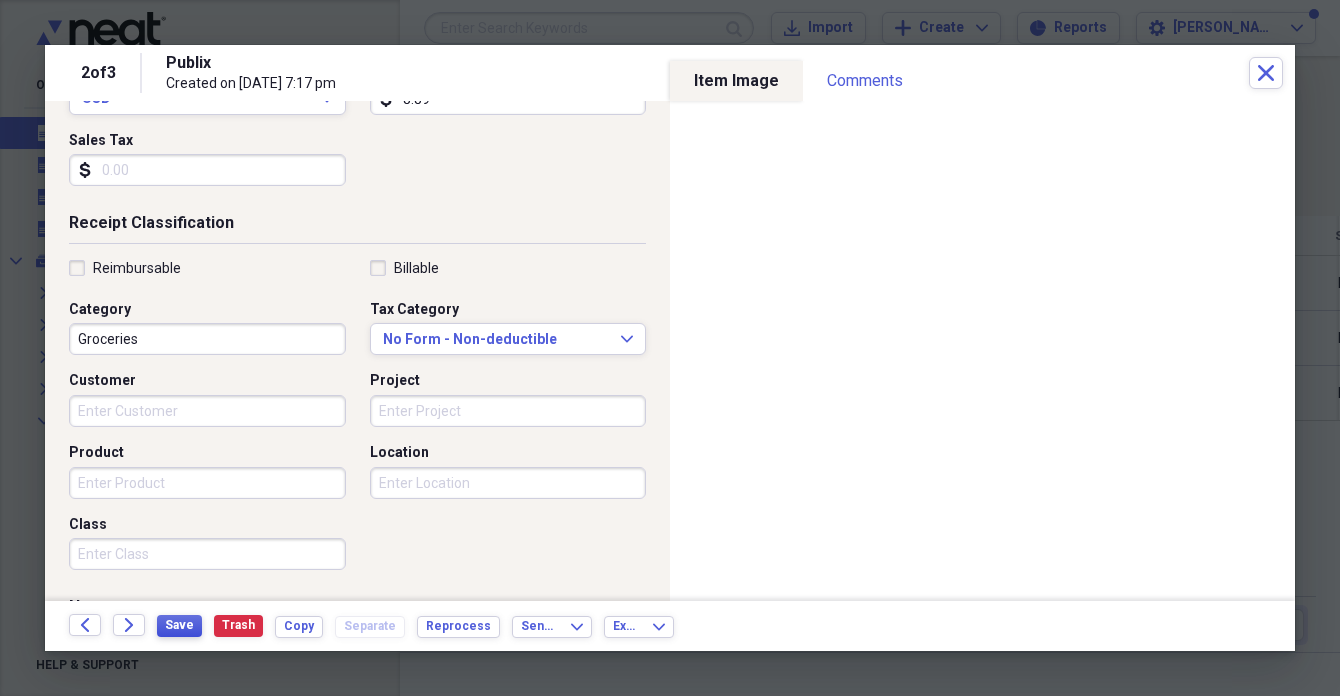 click on "Save" at bounding box center [179, 625] 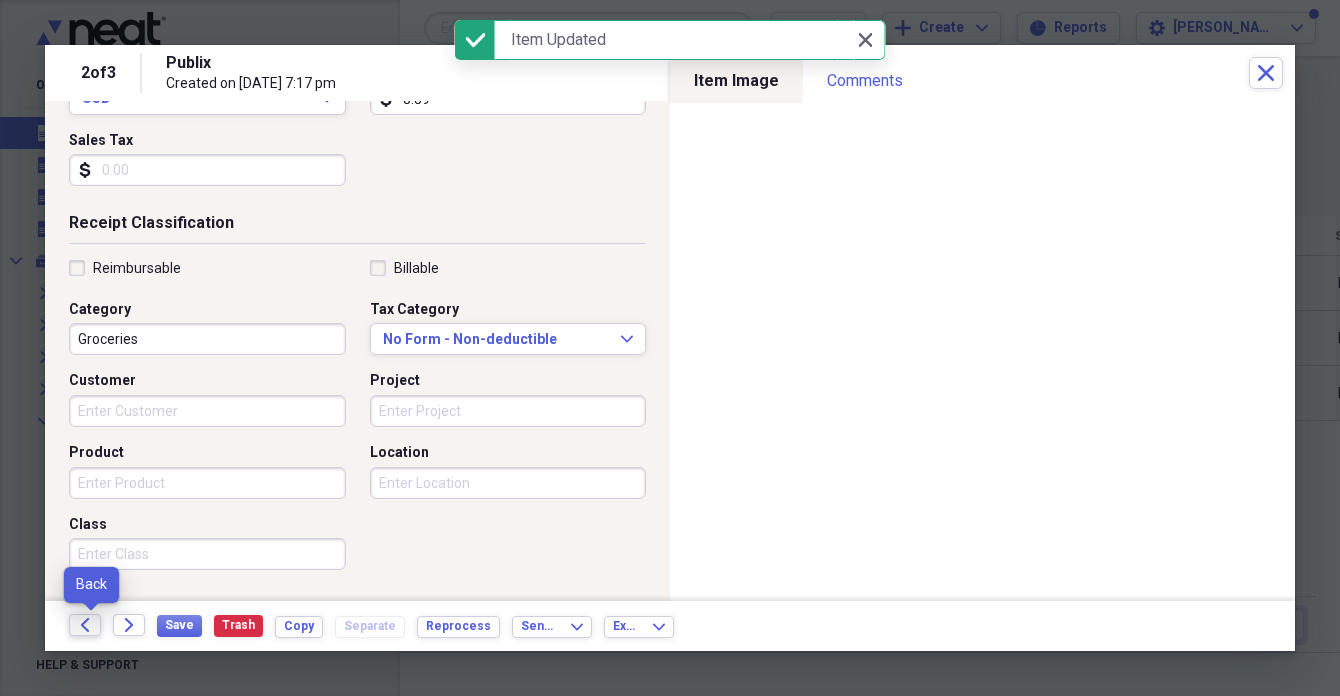 click 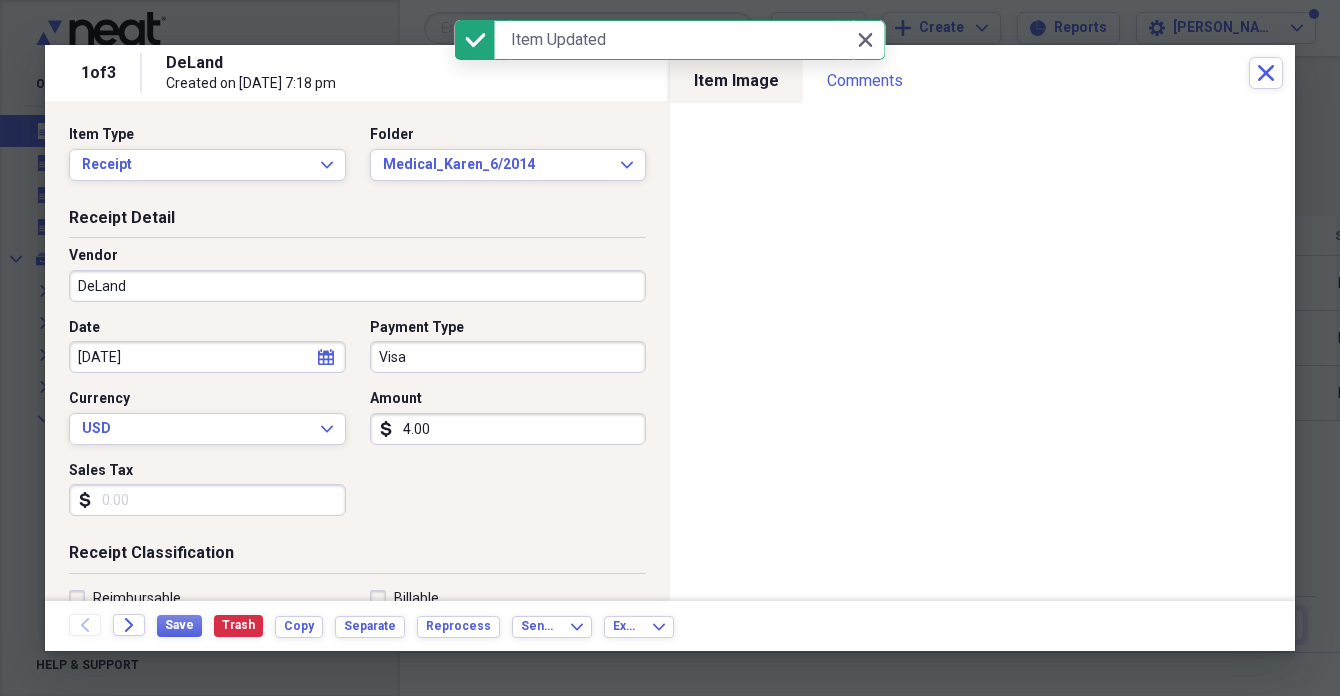 click on "DeLand" at bounding box center (357, 286) 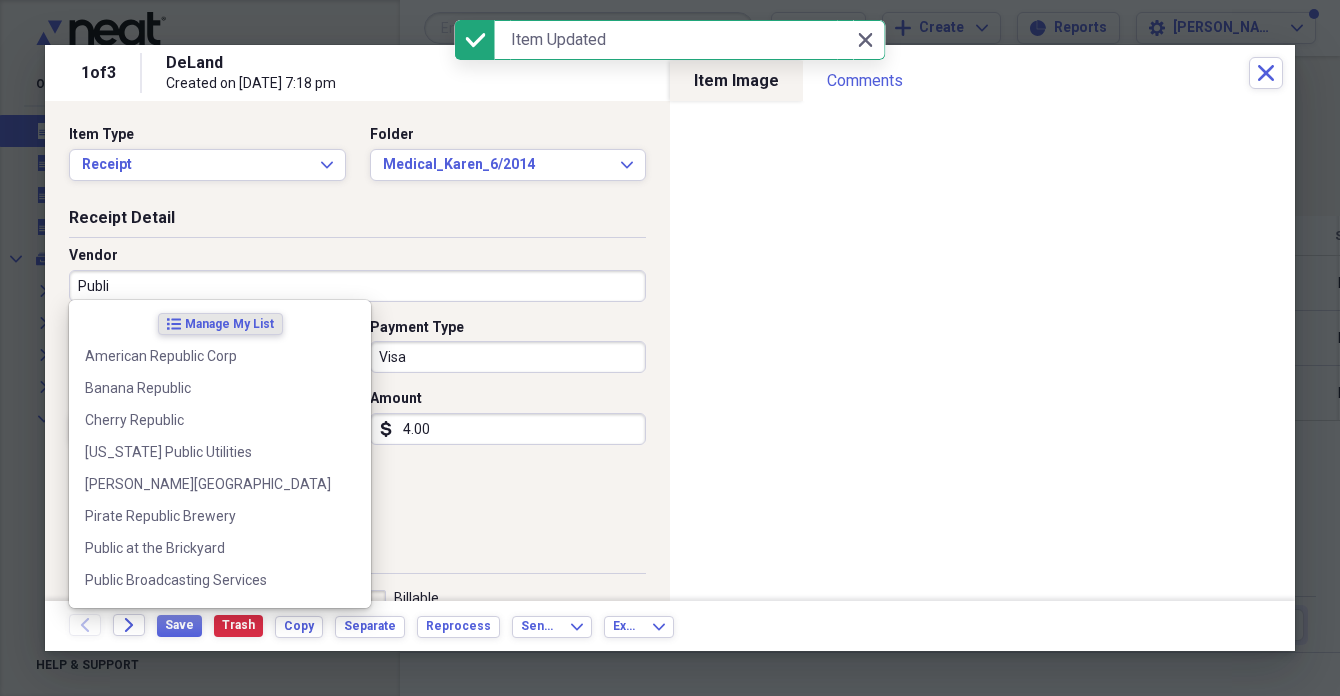 type on "Publix" 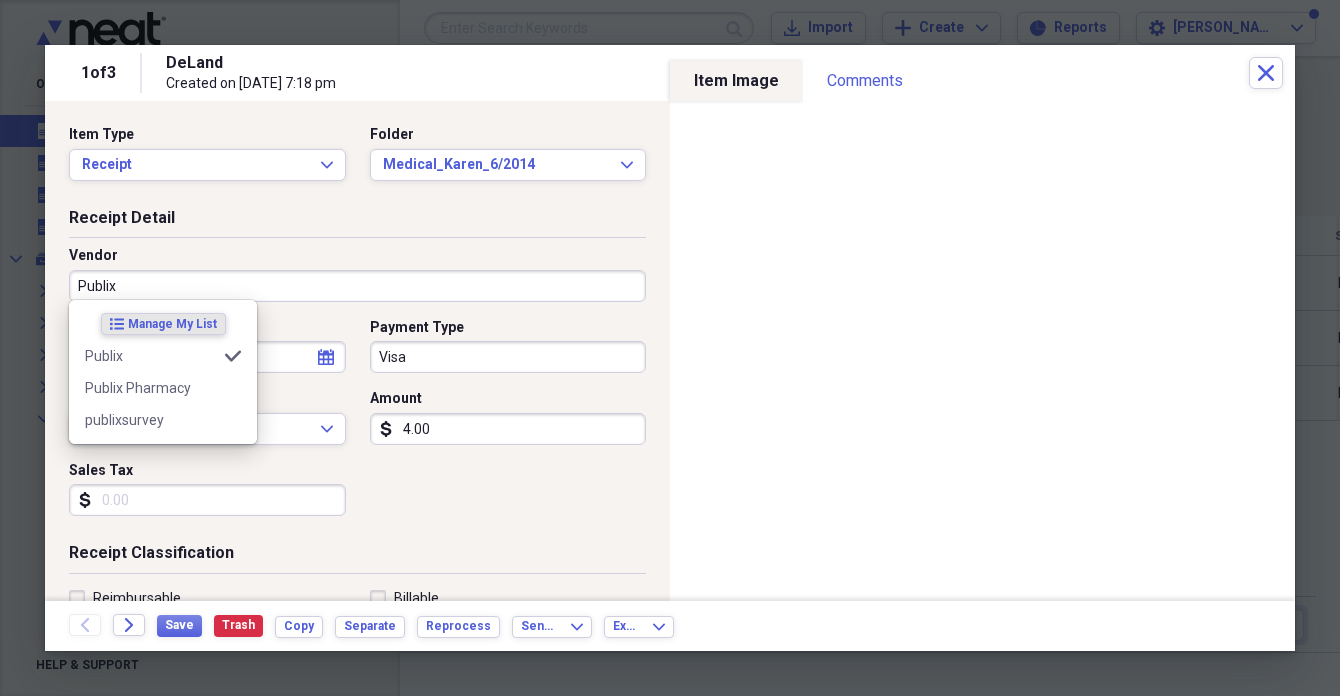 type on "Groceries" 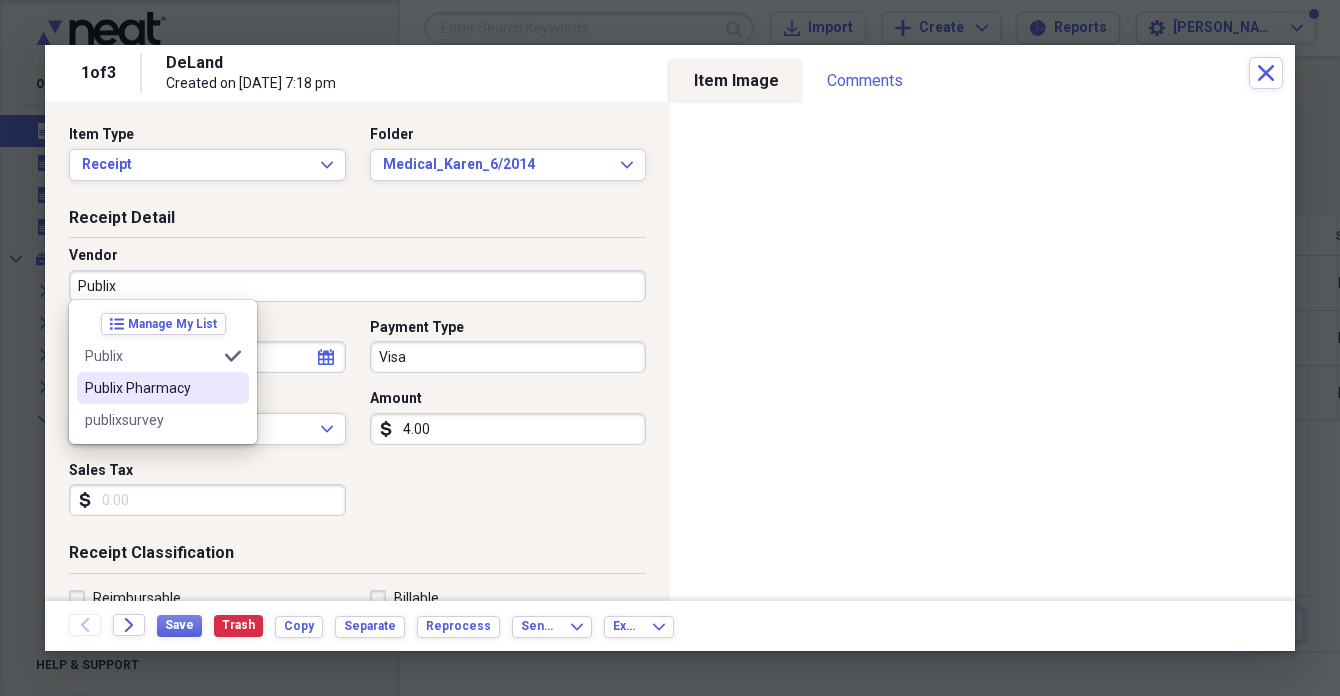 click on "Publix Pharmacy" at bounding box center (151, 388) 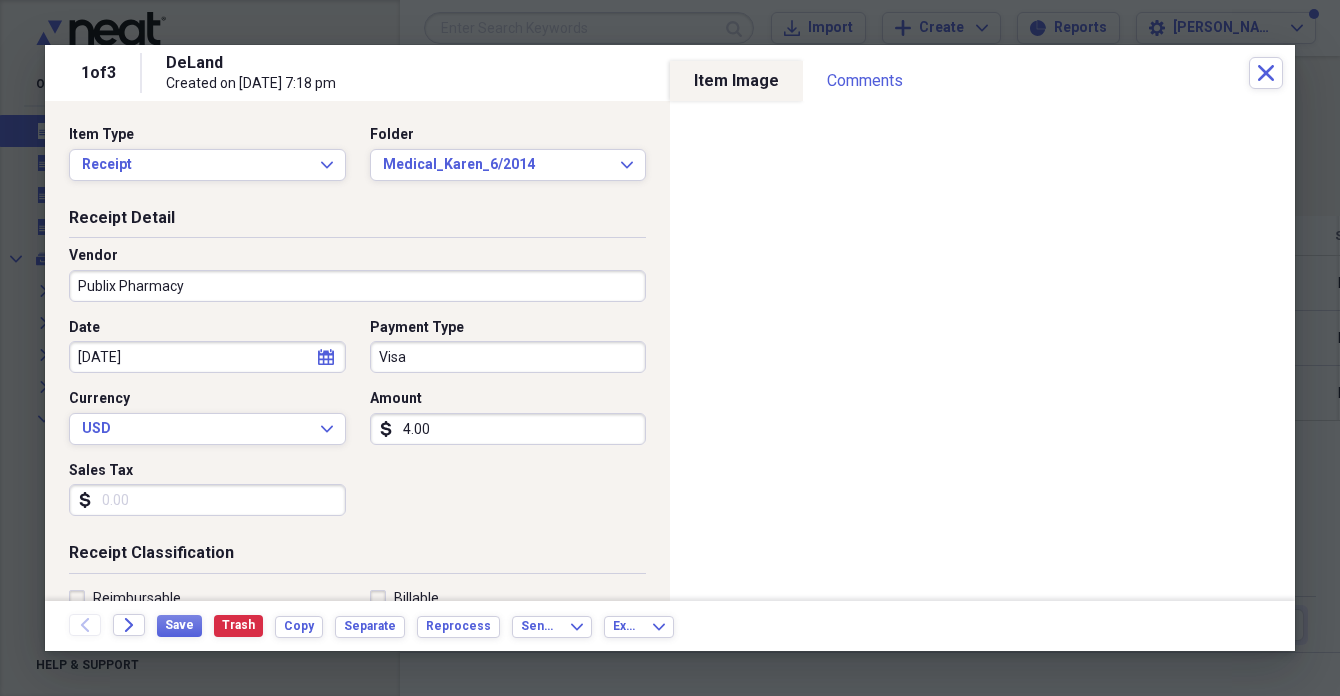 type on "Medical:Medicine" 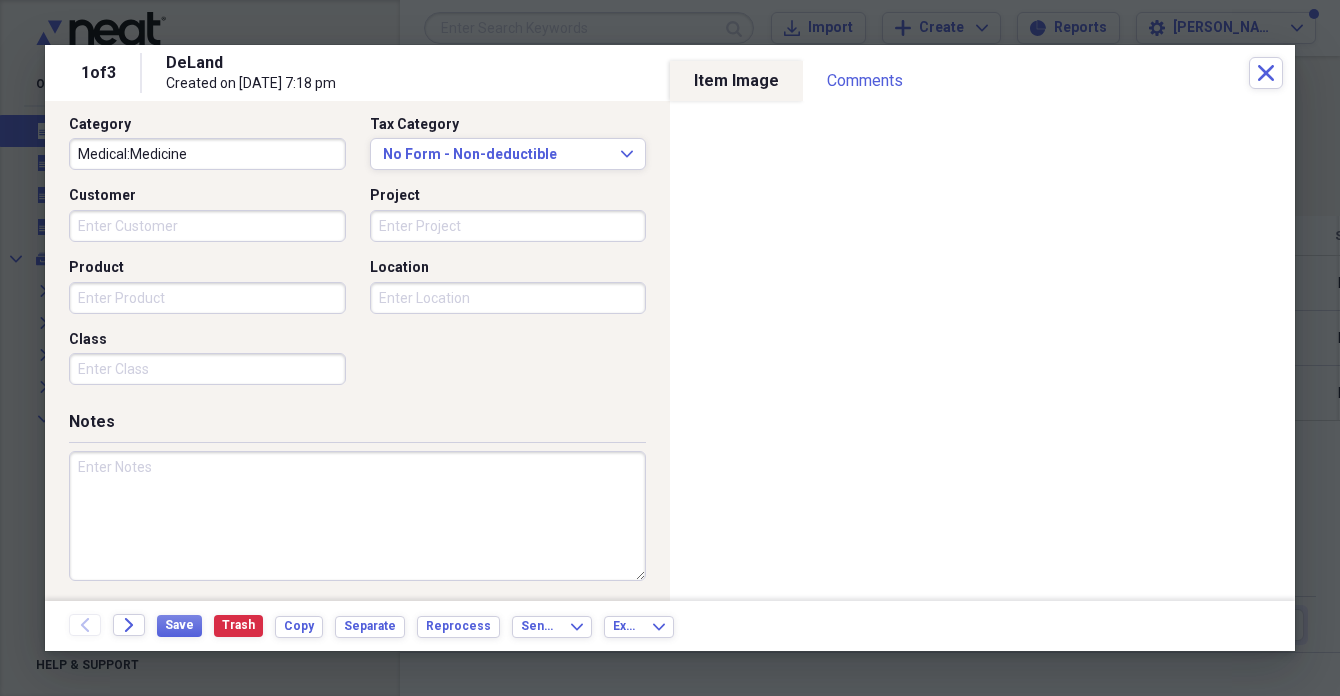 scroll, scrollTop: 514, scrollLeft: 0, axis: vertical 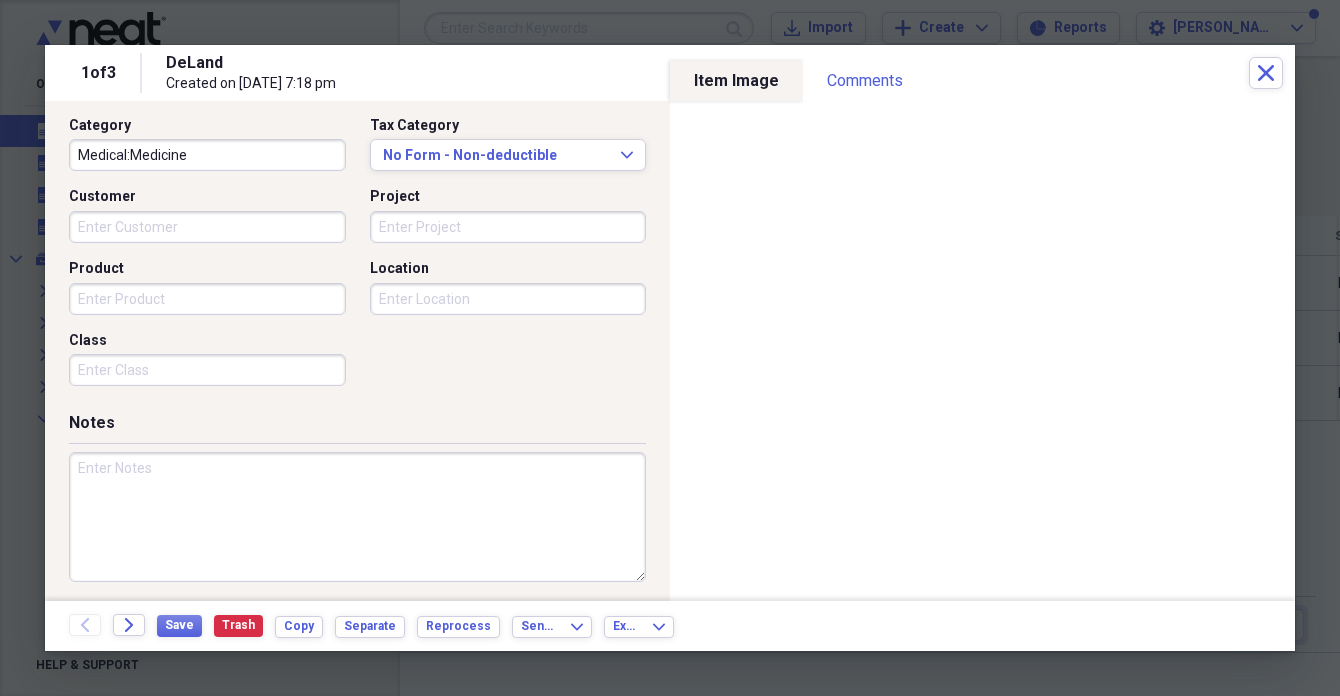 click at bounding box center (357, 517) 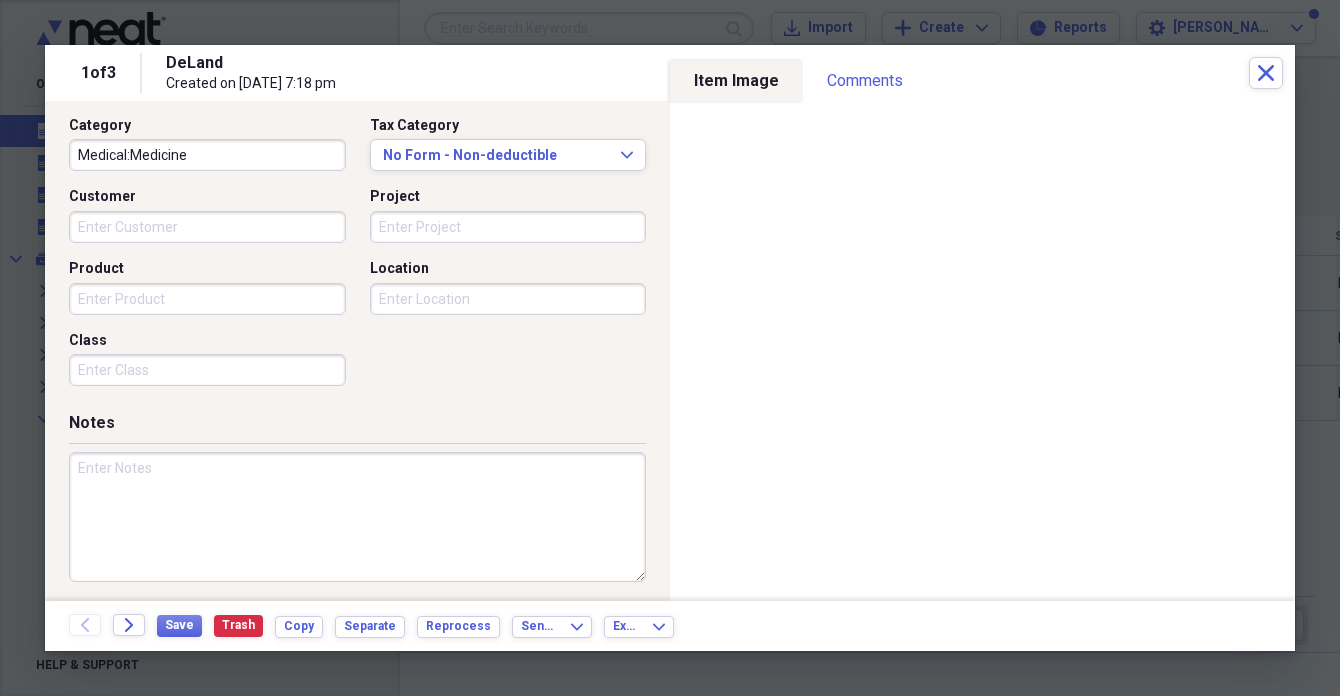 paste on "[PERSON_NAME][MEDICAL_DATA]" 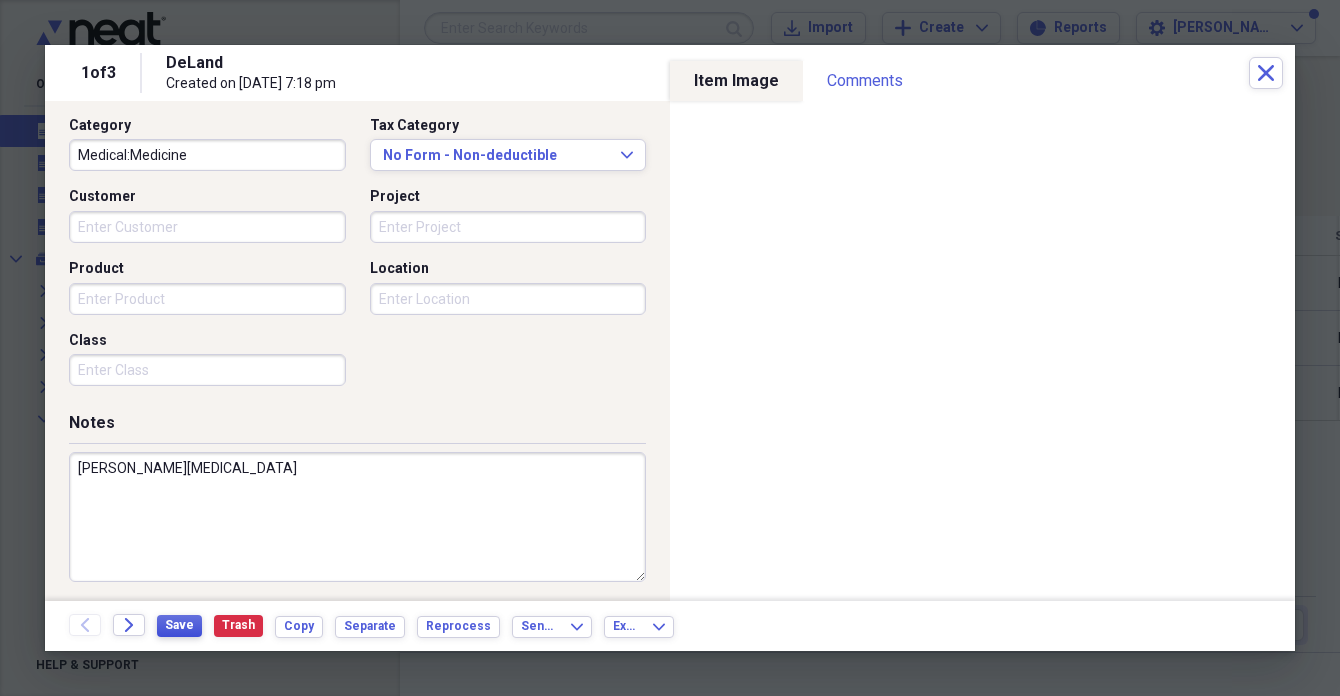 type on "[PERSON_NAME][MEDICAL_DATA]" 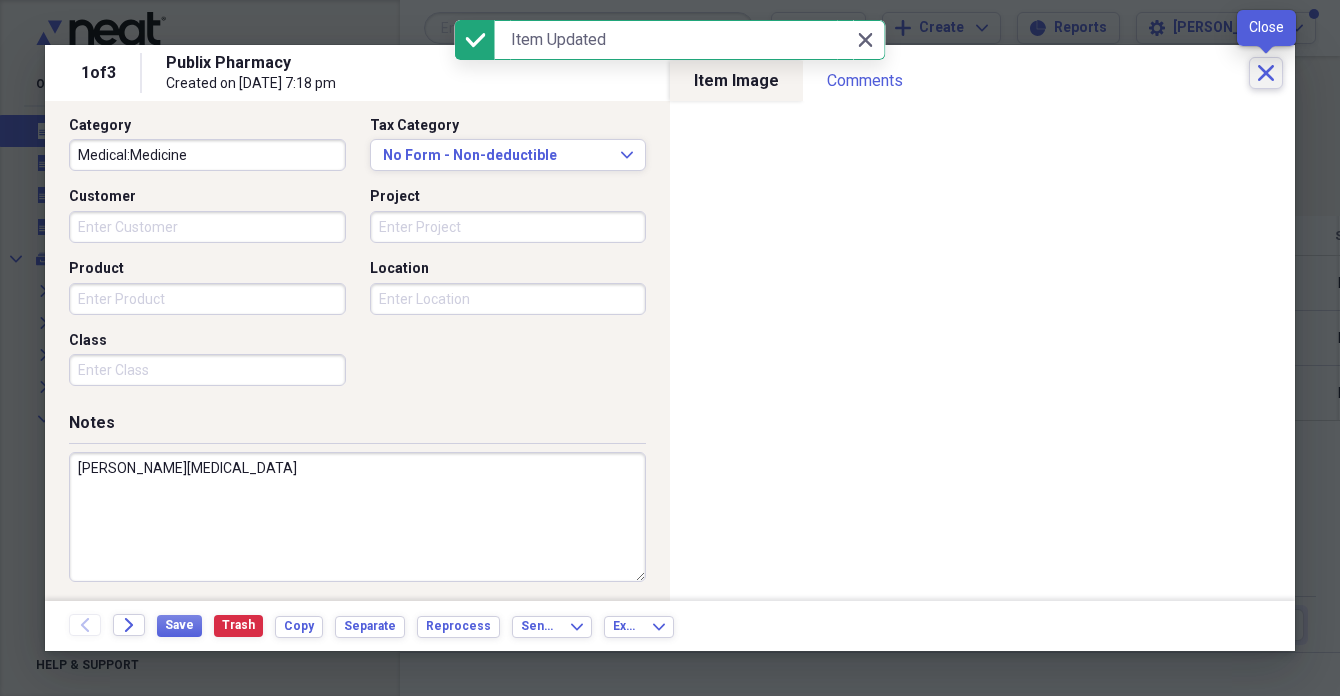 click on "Close" at bounding box center (1266, 73) 